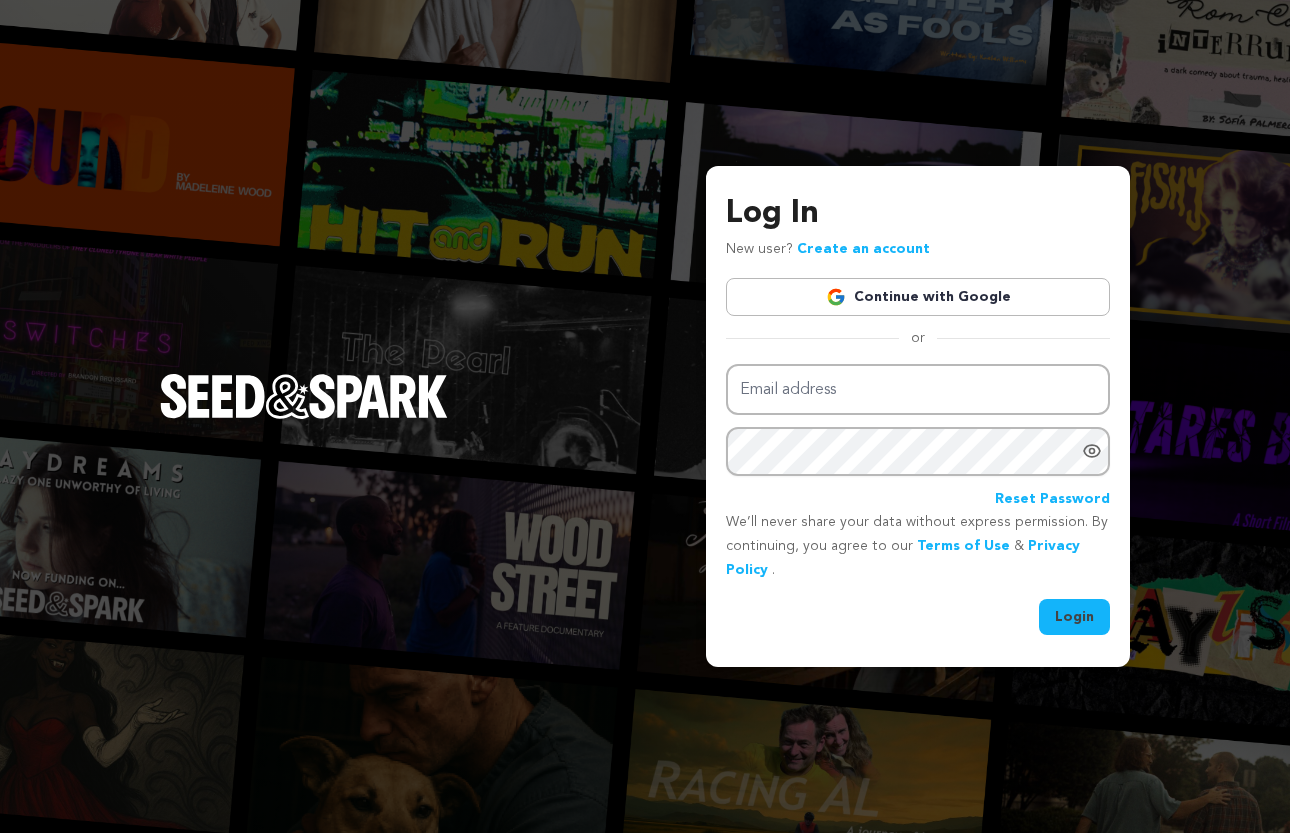 scroll, scrollTop: 0, scrollLeft: 0, axis: both 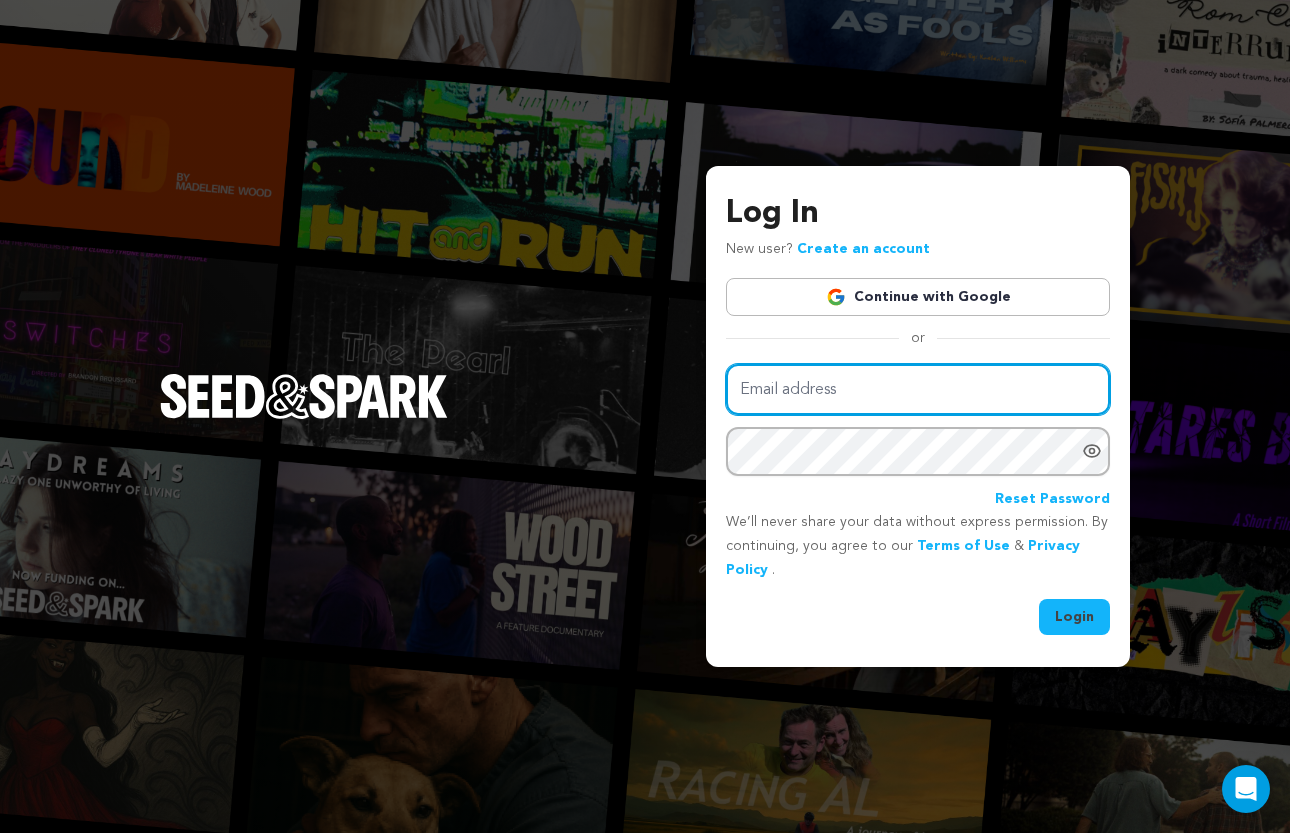 type on "[EMAIL]" 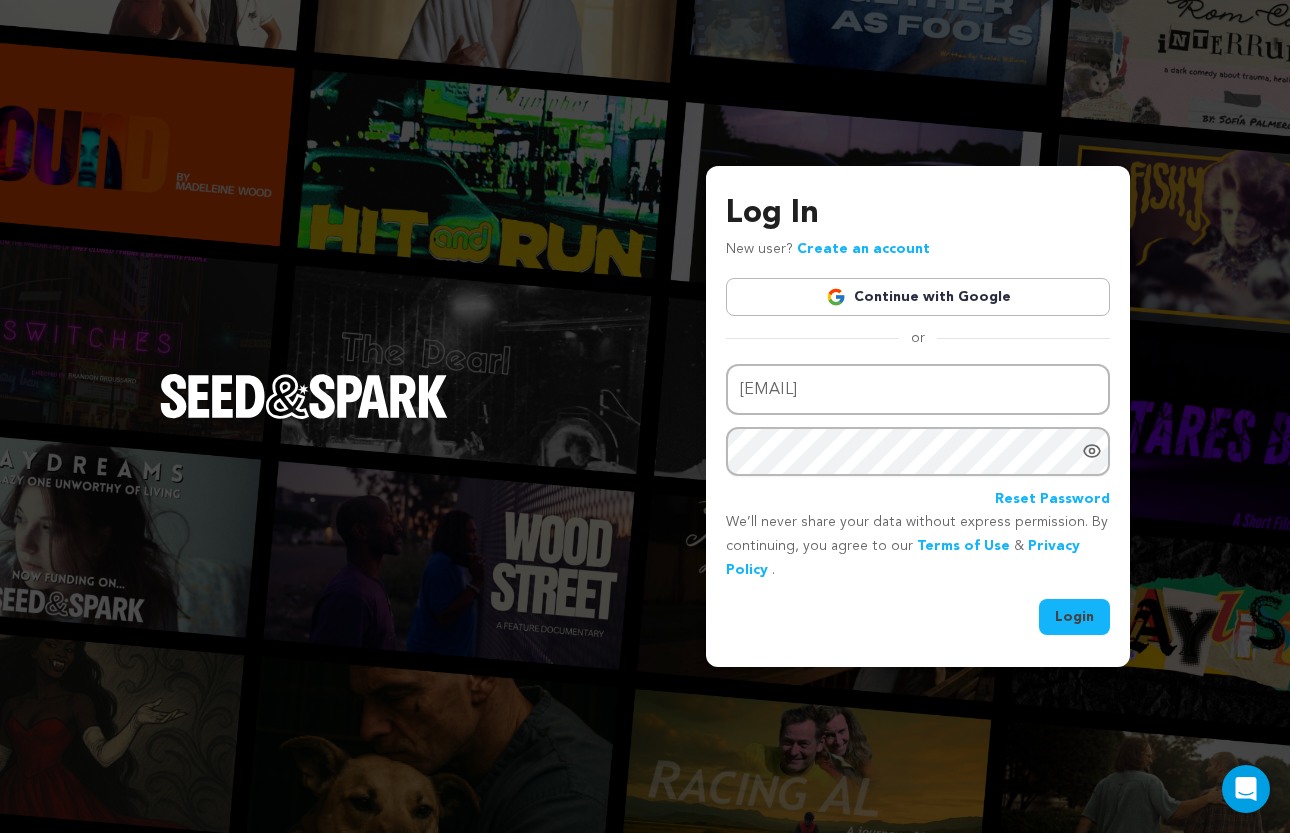 click on "Login" at bounding box center (1074, 617) 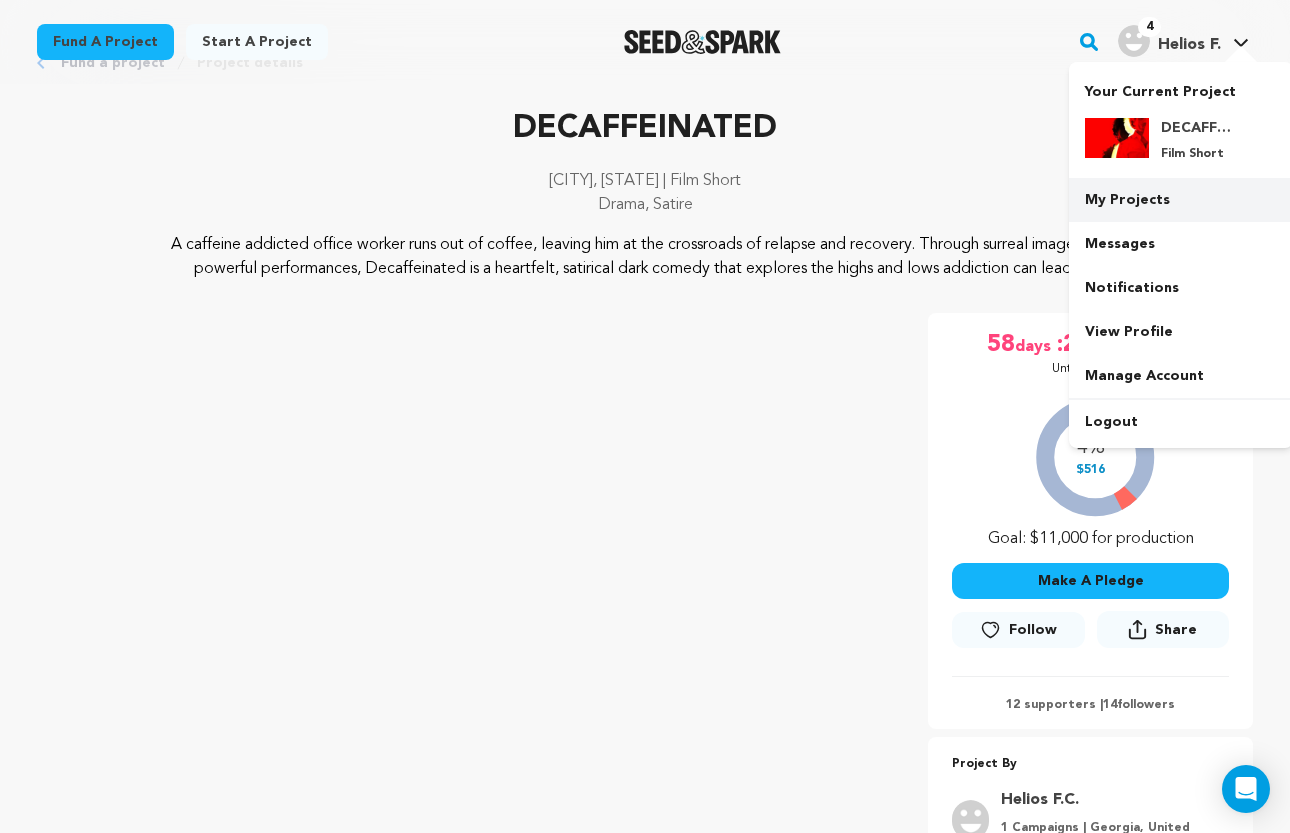click on "My Projects" at bounding box center [1181, 200] 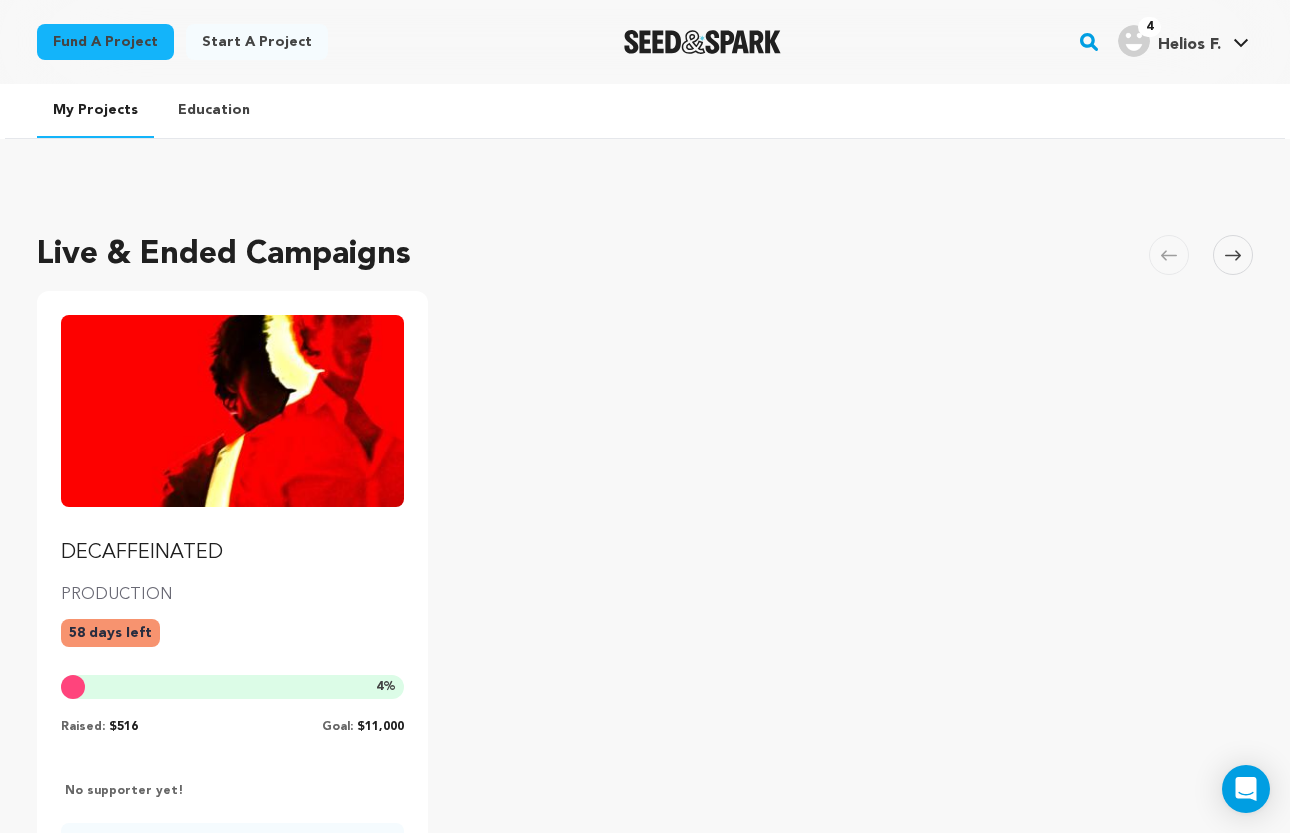 scroll, scrollTop: 0, scrollLeft: 0, axis: both 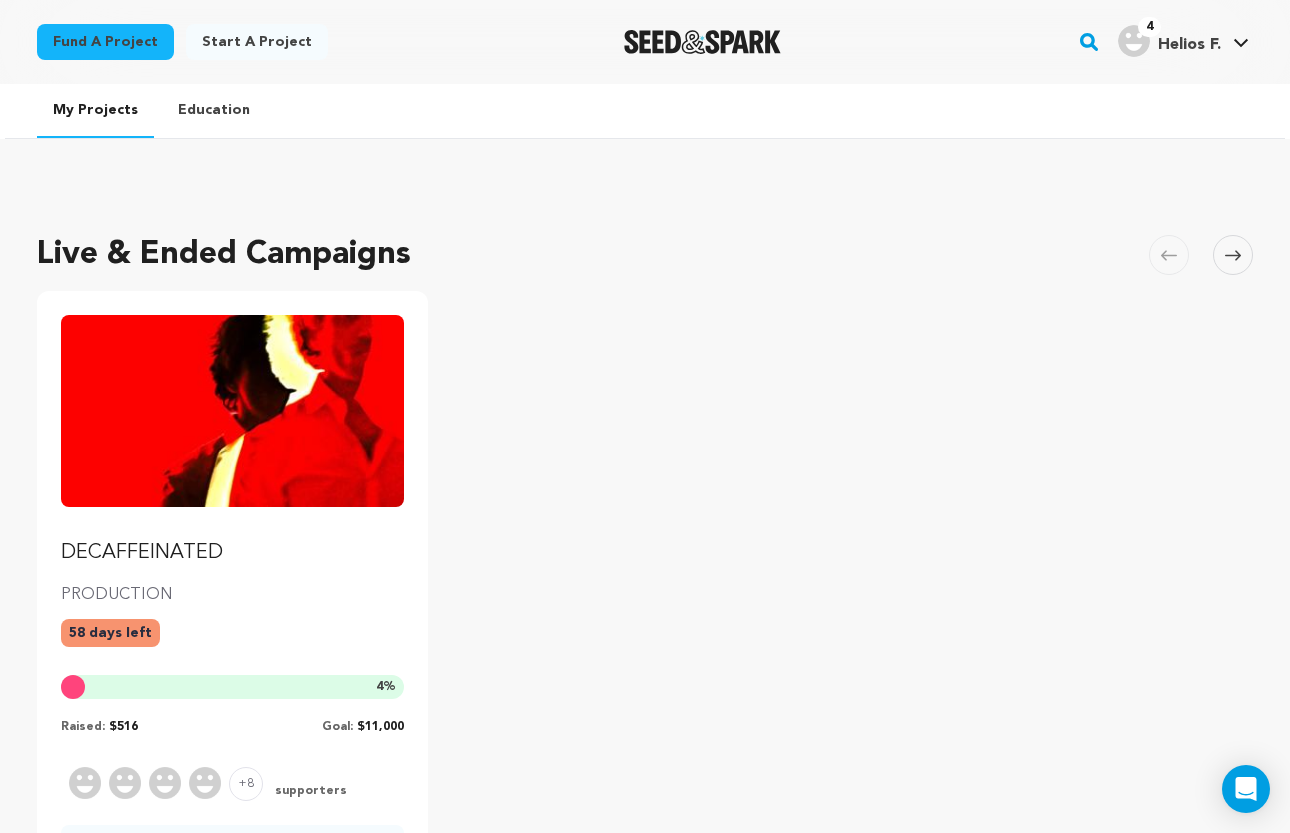 click on "DECAFFEINATED" at bounding box center (232, 441) 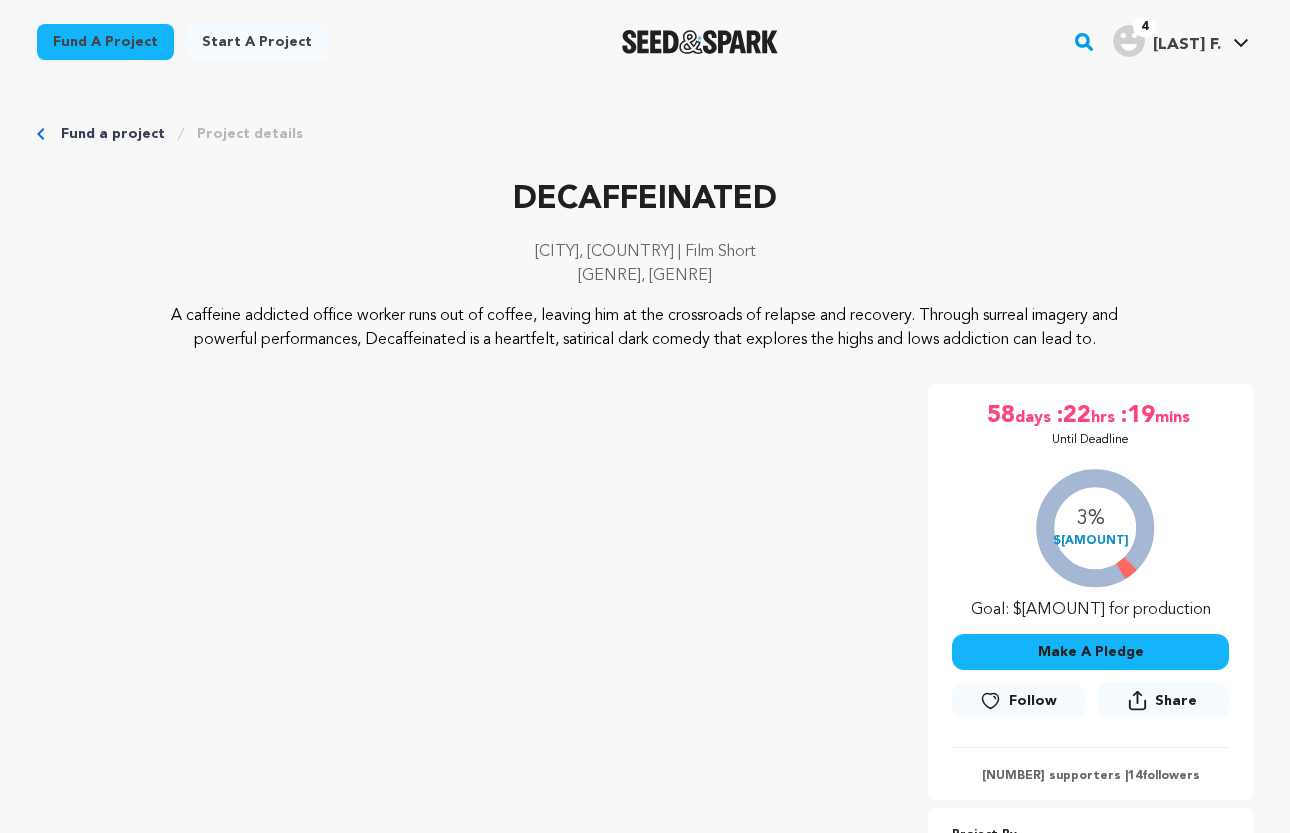 scroll, scrollTop: 0, scrollLeft: 0, axis: both 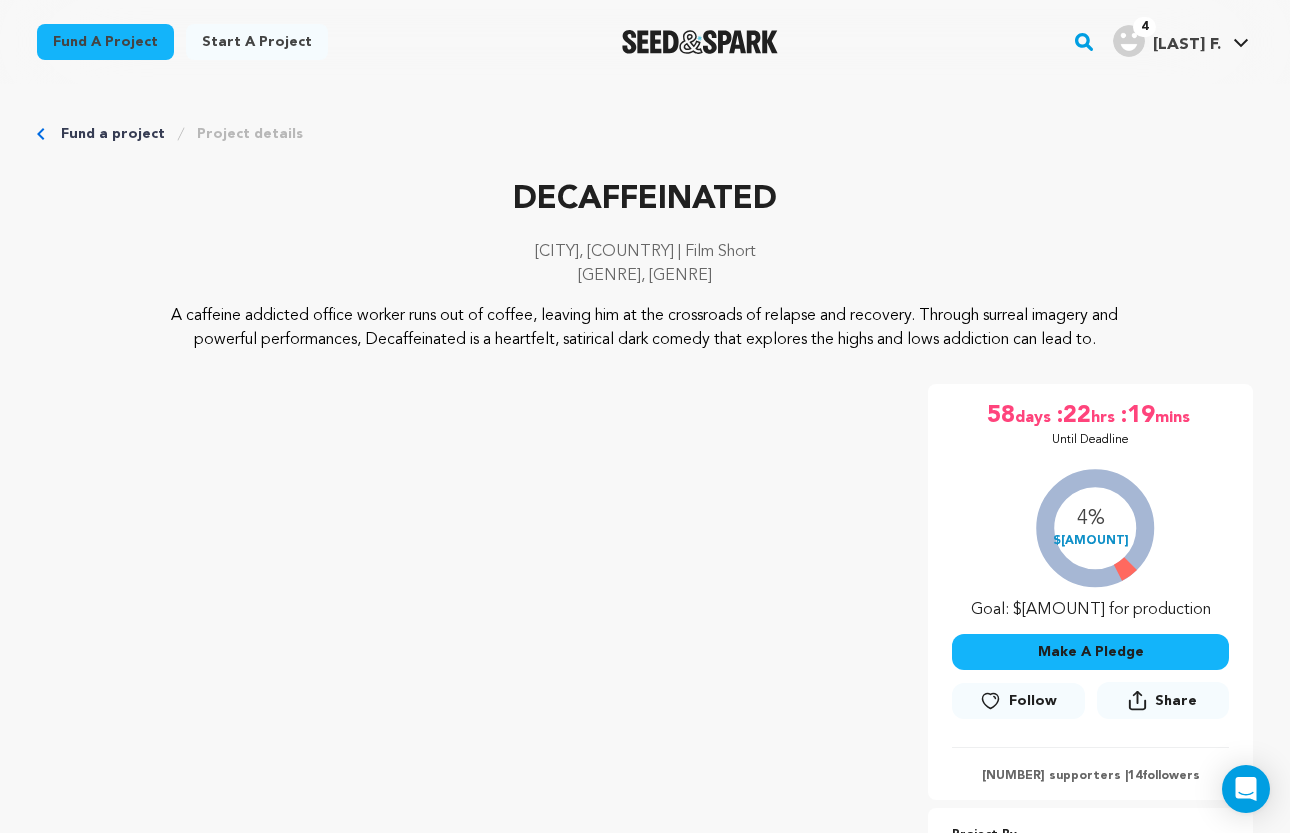 click on "4
Helios F.
Helios F." at bounding box center [1181, 42] 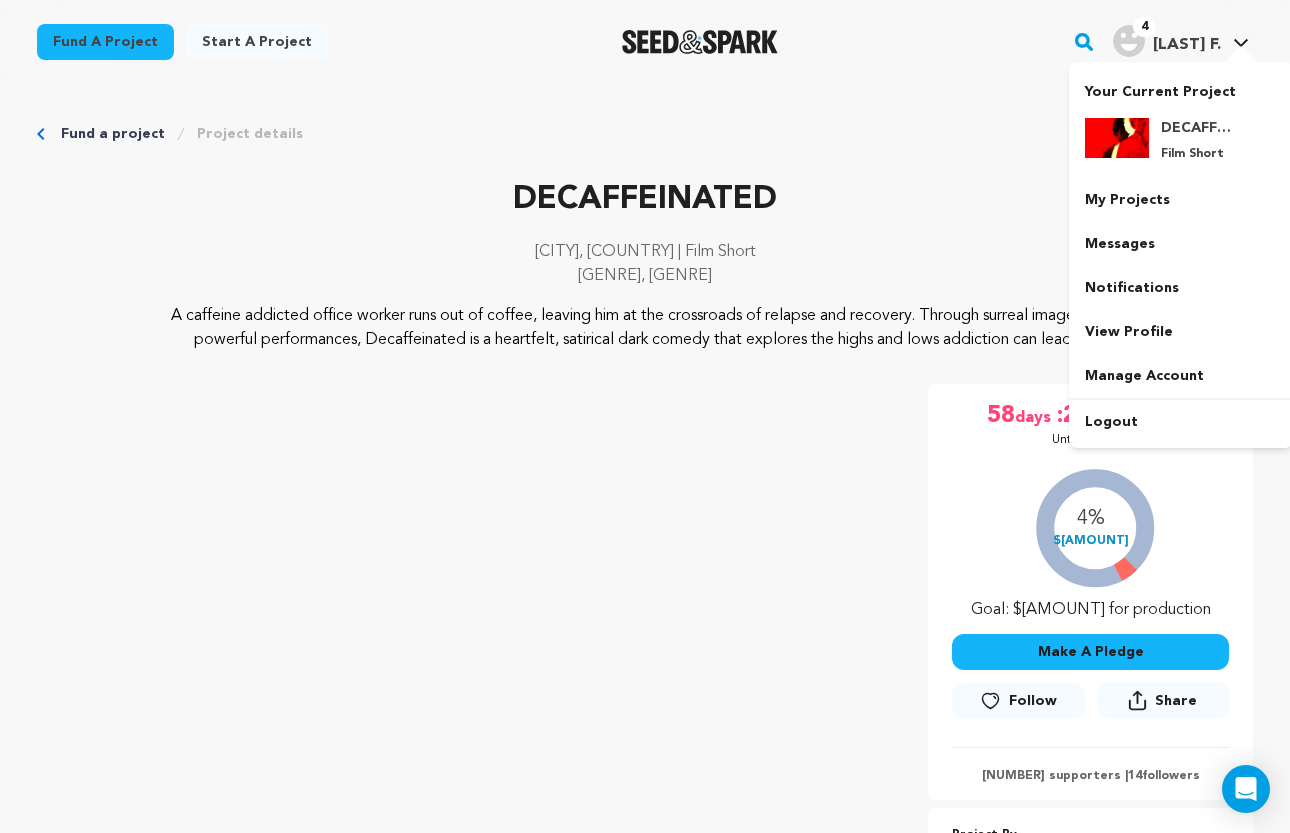 click at bounding box center (1129, 41) 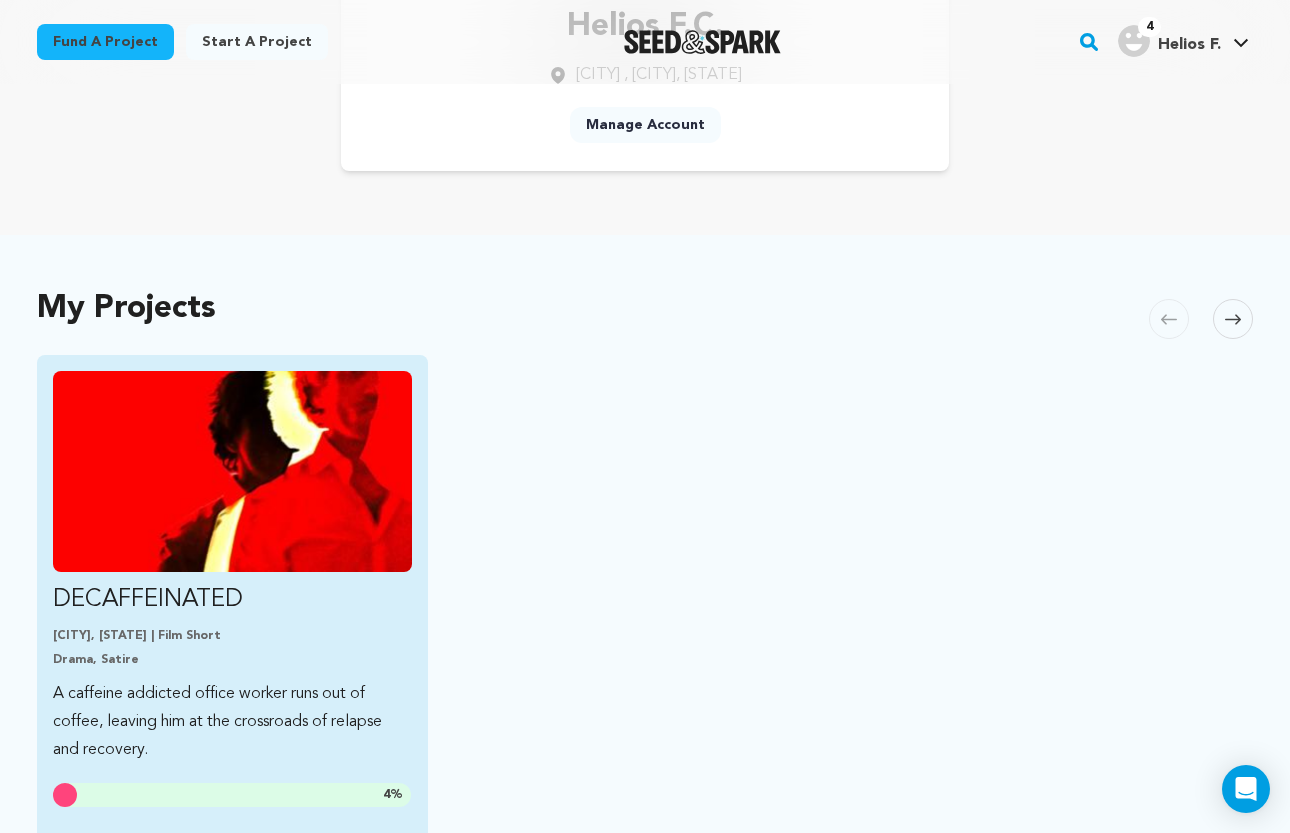 scroll, scrollTop: 334, scrollLeft: 0, axis: vertical 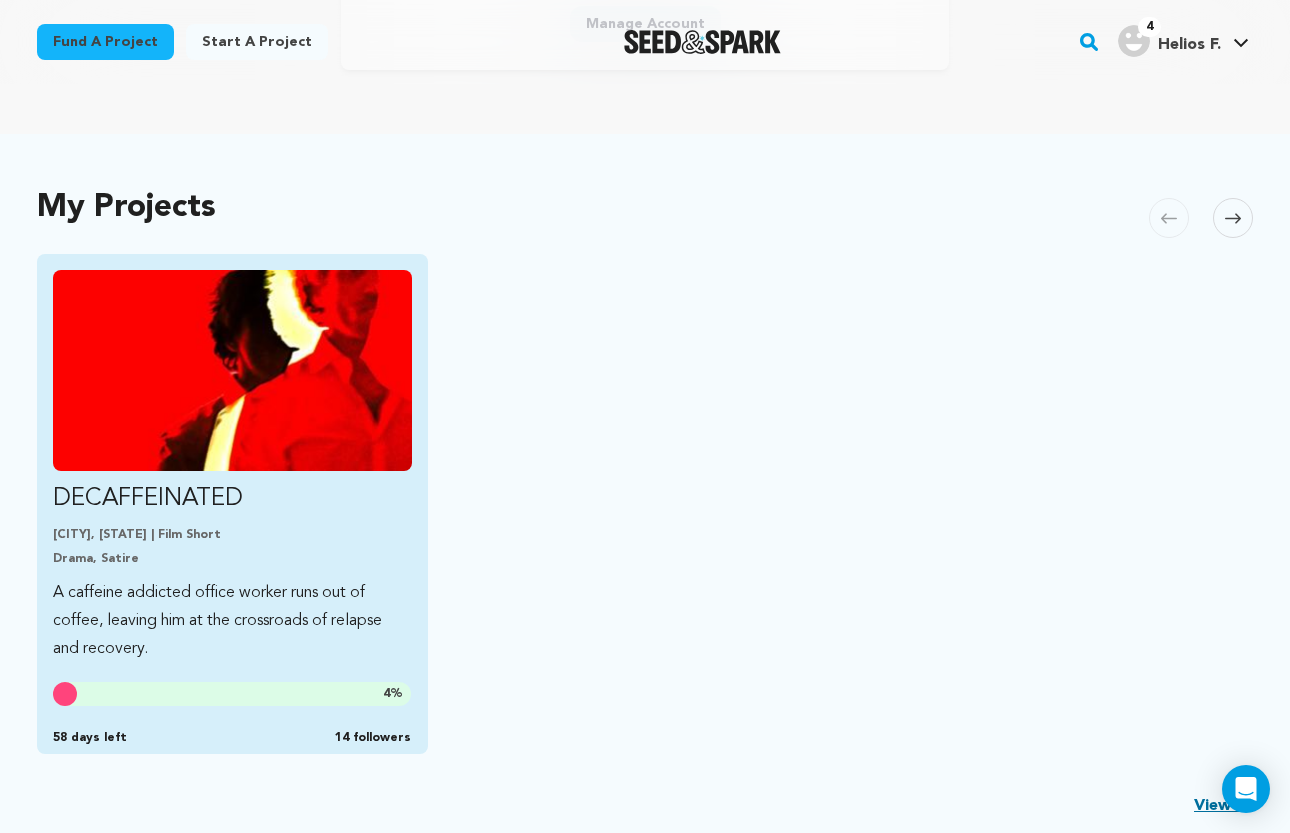 click on "4 %" at bounding box center (232, 694) 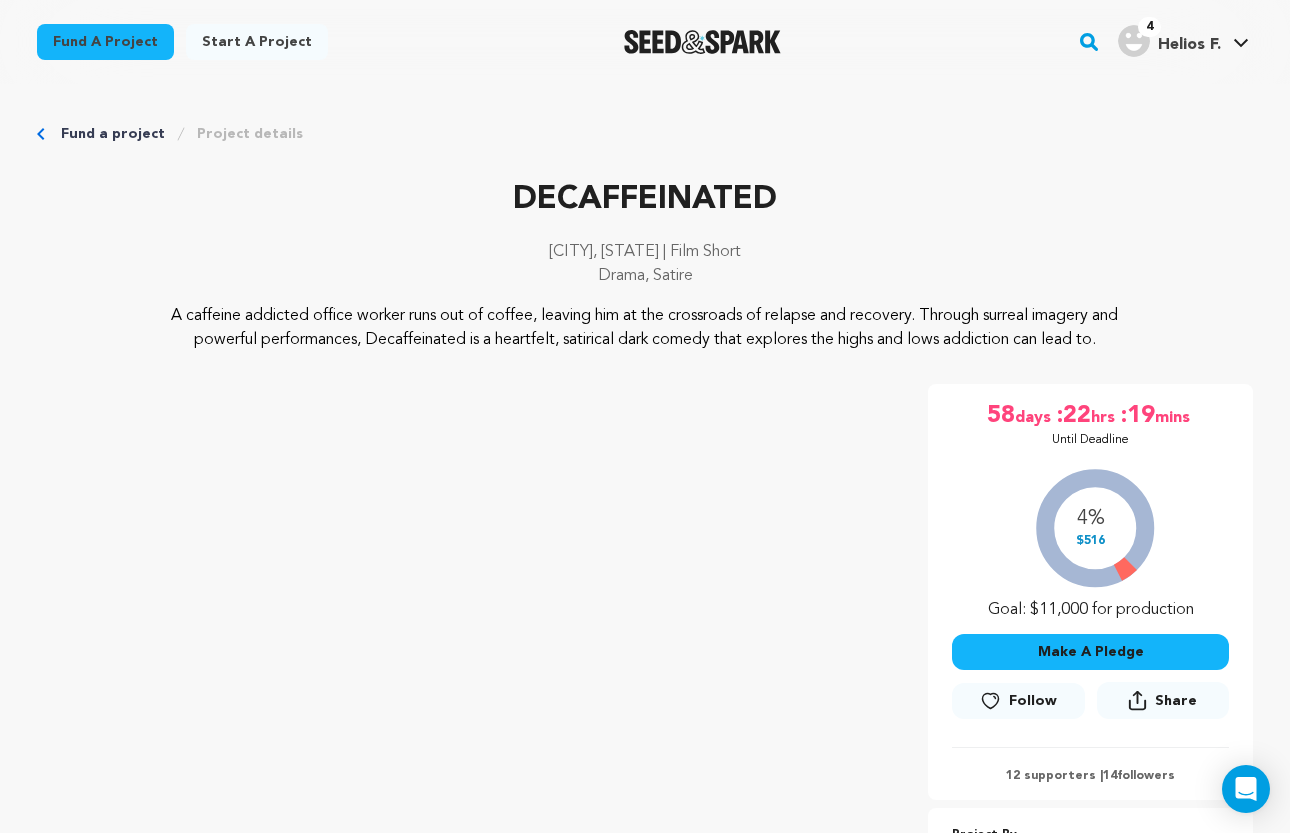 scroll, scrollTop: 0, scrollLeft: 0, axis: both 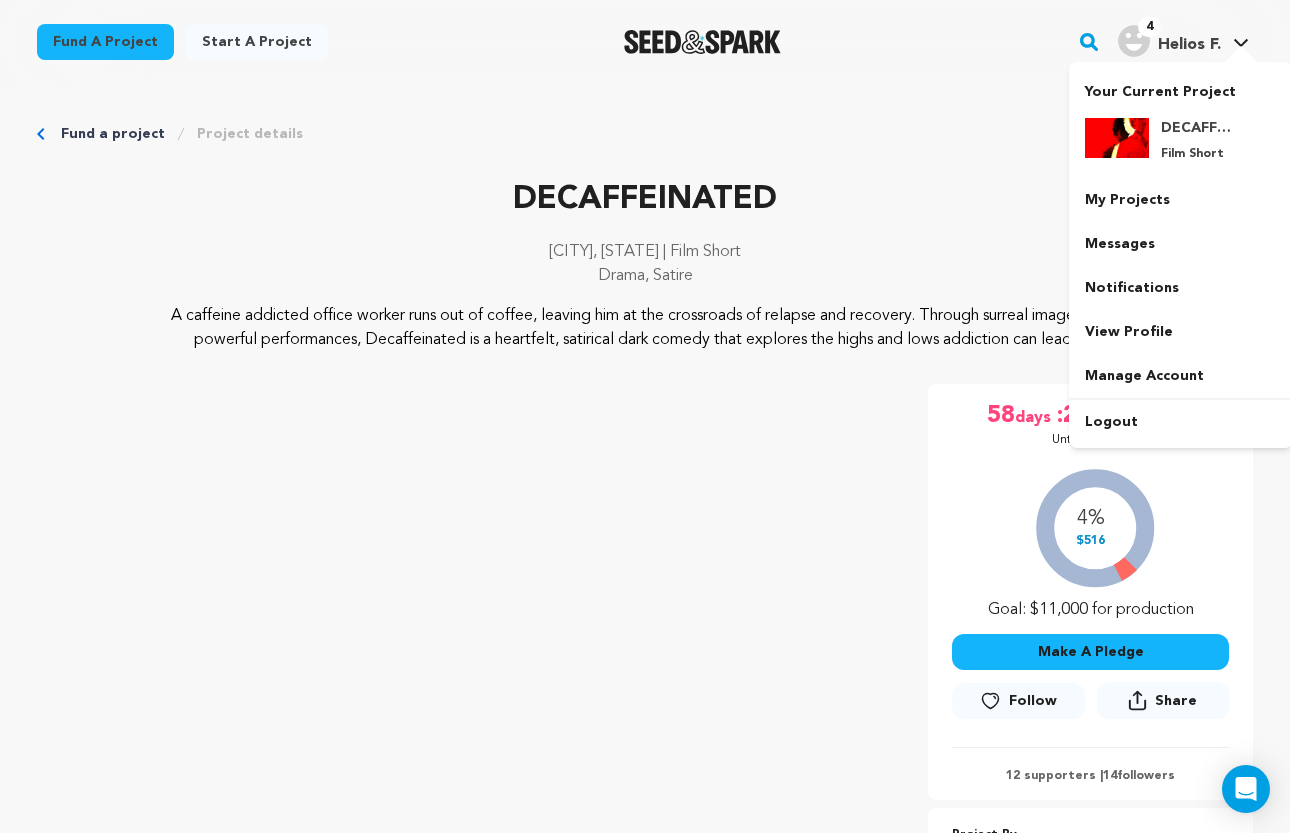 click on "Helios F." at bounding box center (1189, 45) 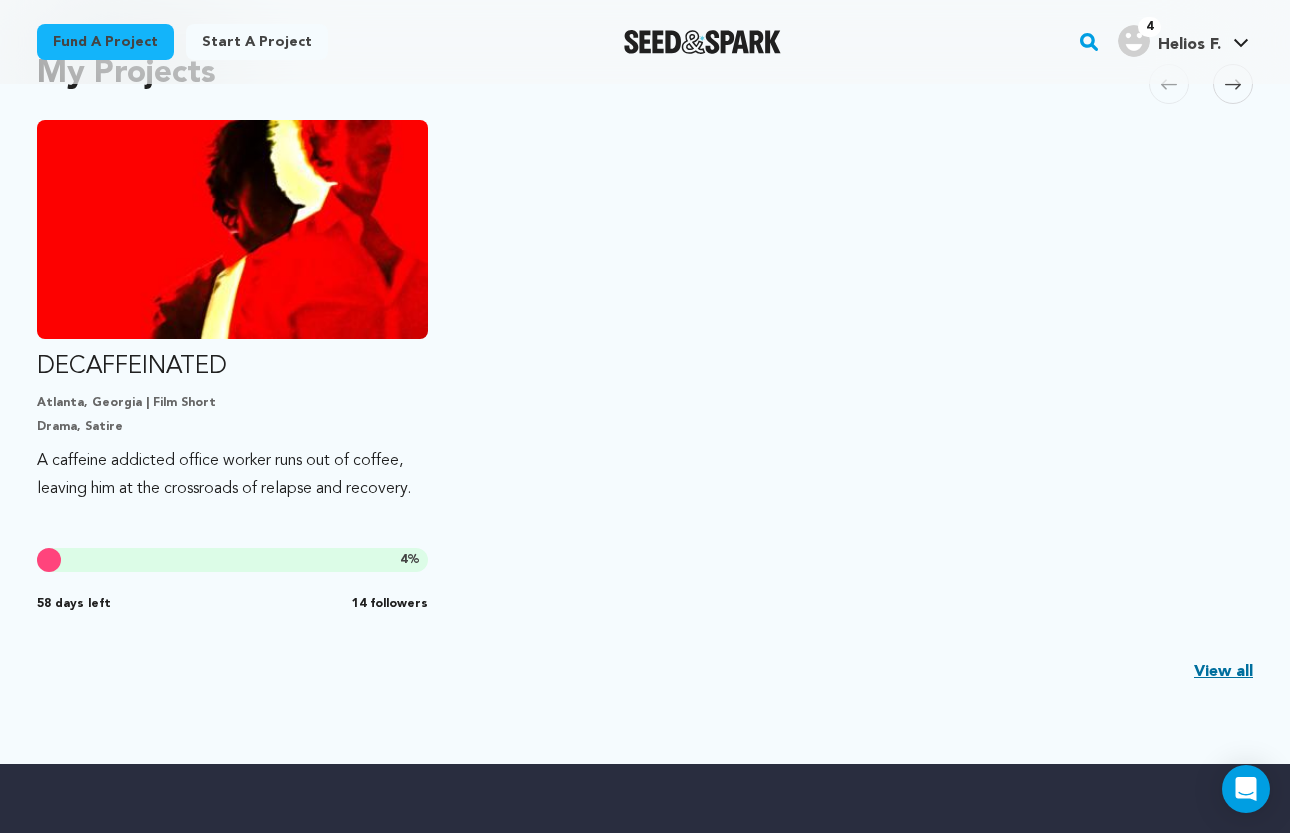 scroll, scrollTop: 536, scrollLeft: 0, axis: vertical 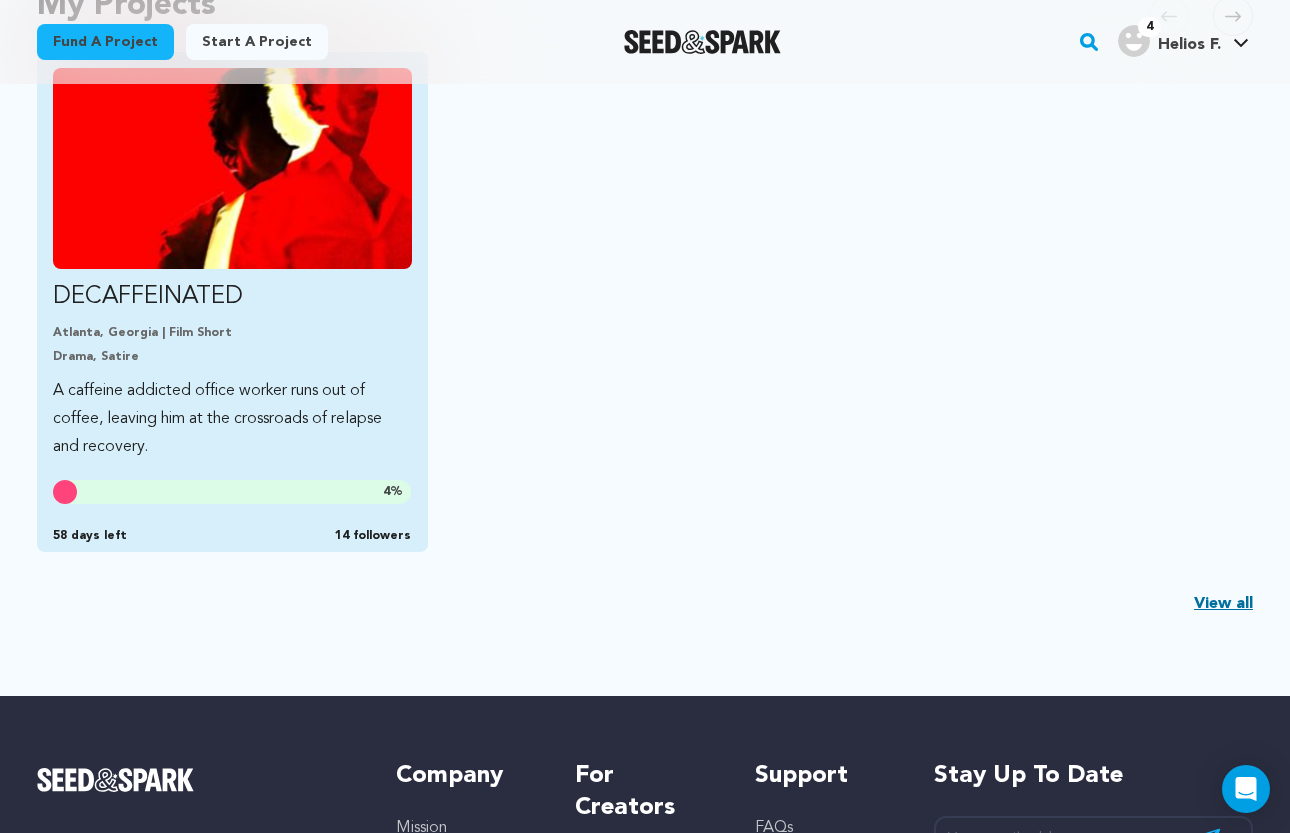 click on "58 days left
14 followers" at bounding box center [232, 532] 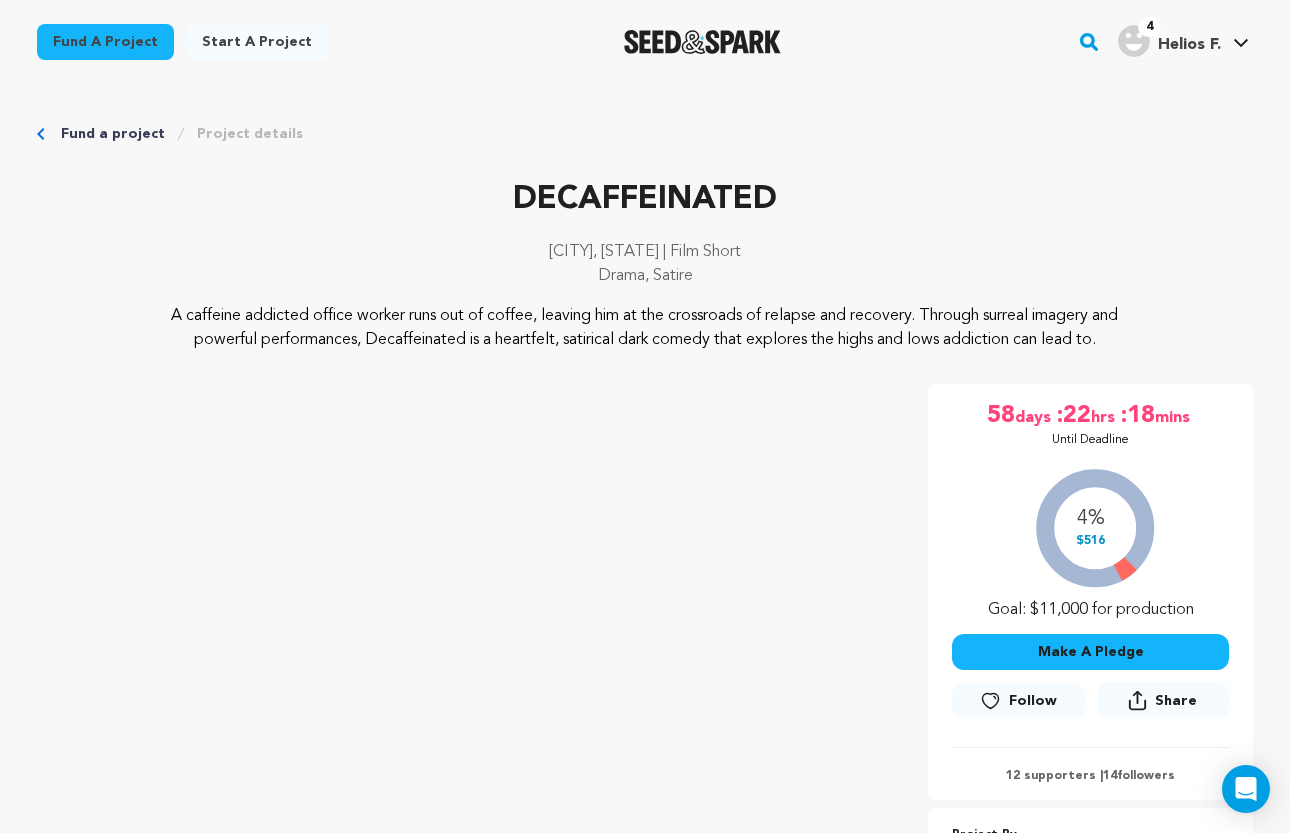 scroll, scrollTop: 0, scrollLeft: 0, axis: both 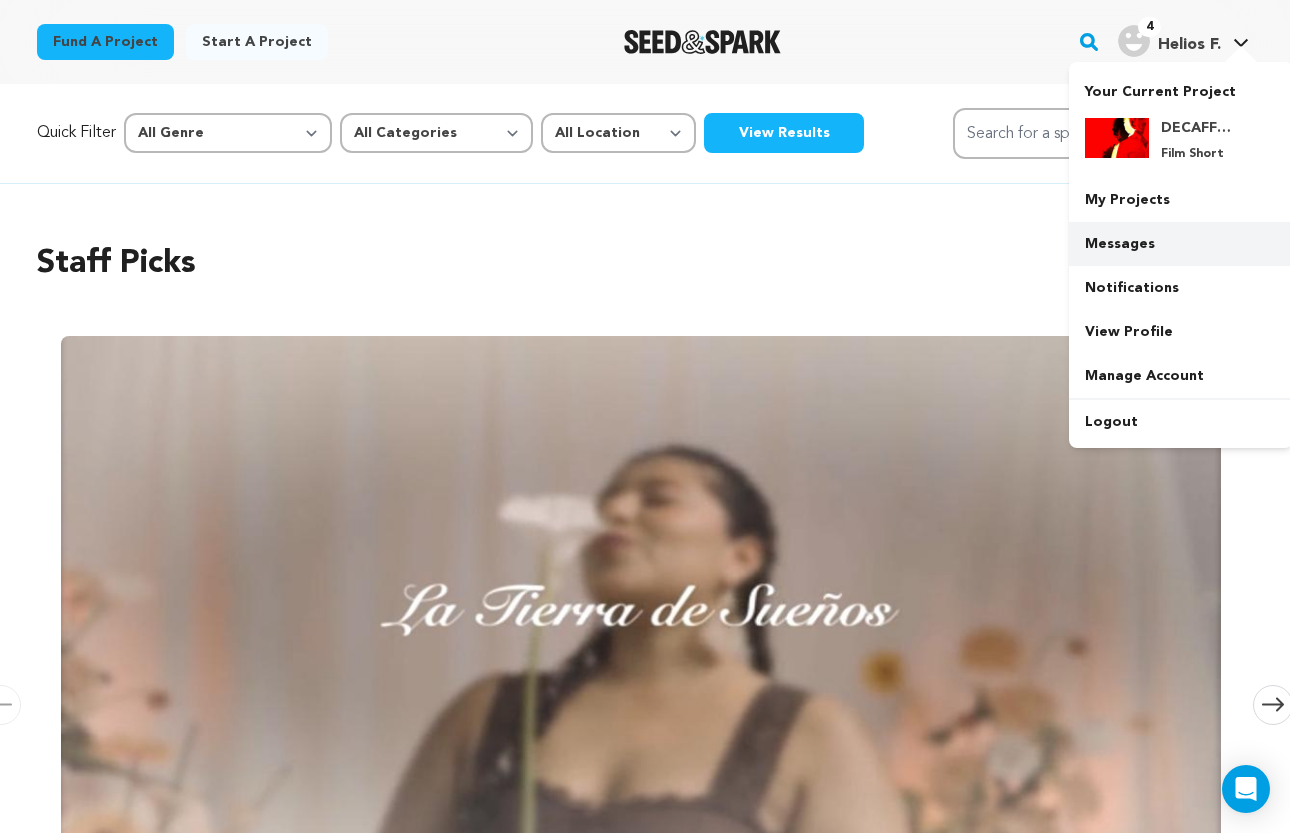 click on "Messages" at bounding box center [1181, 244] 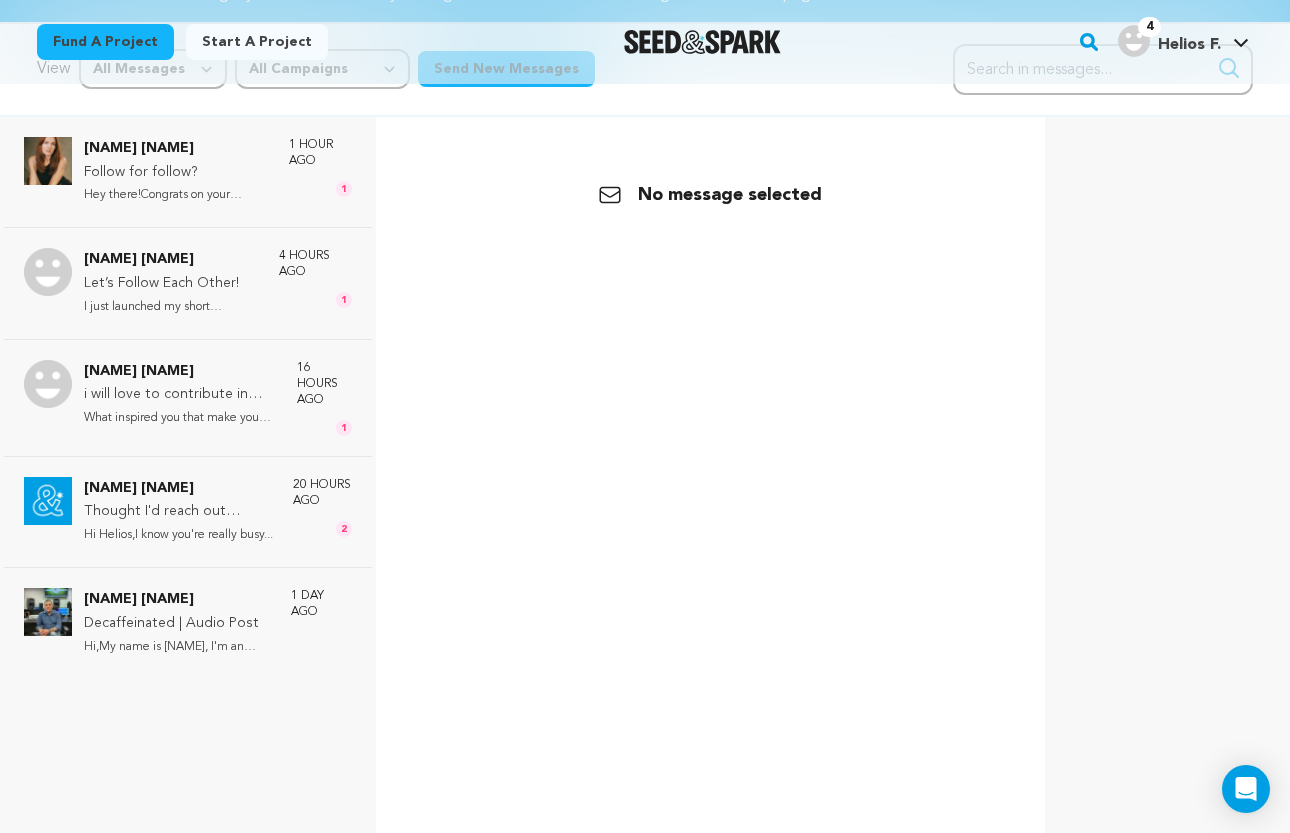 scroll, scrollTop: 157, scrollLeft: 0, axis: vertical 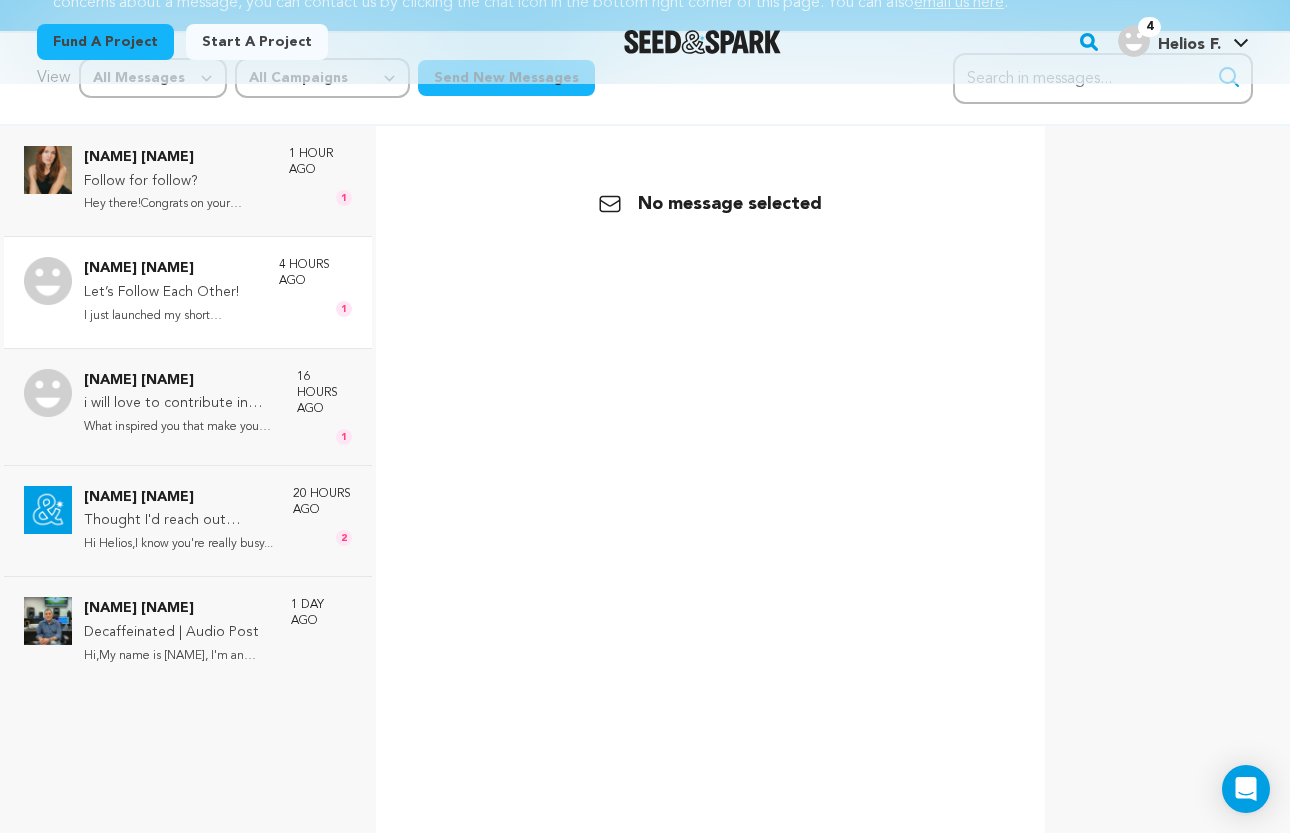 click on "Cerridwyn McCaffrey
Follow for follow?
Hey there!Congrats on your Seed&amp...
1 hour ago
1" at bounding box center (188, 181) 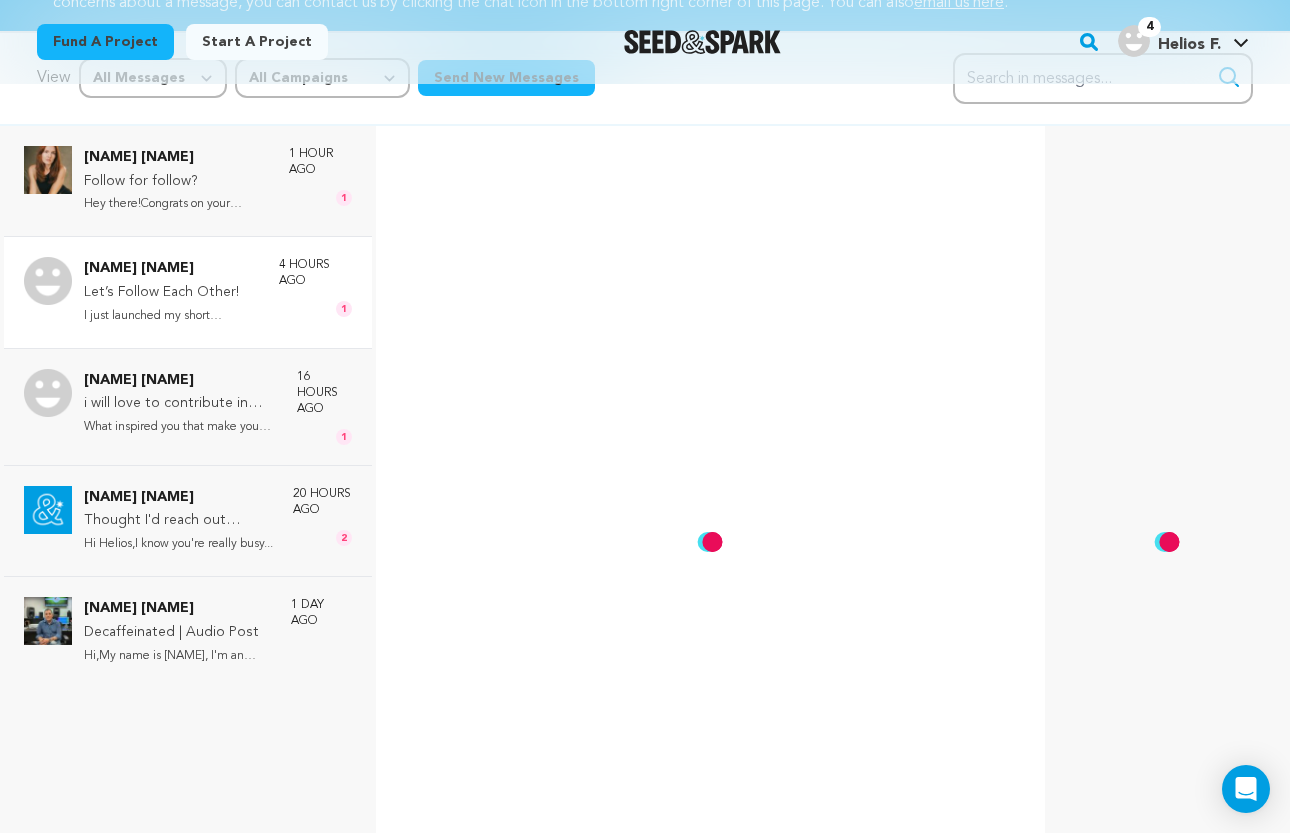 click on "4 hours ago
1" at bounding box center (315, 292) 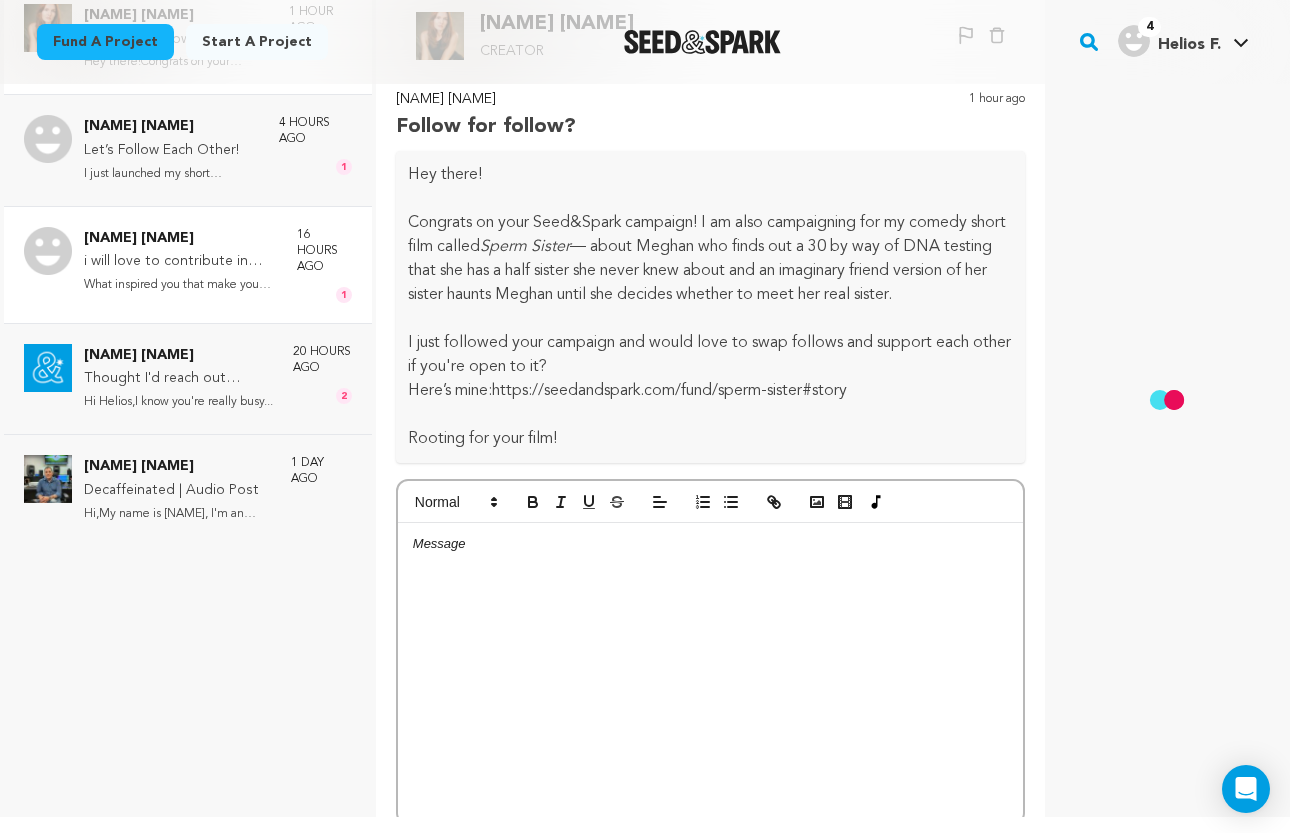 scroll, scrollTop: 284, scrollLeft: 0, axis: vertical 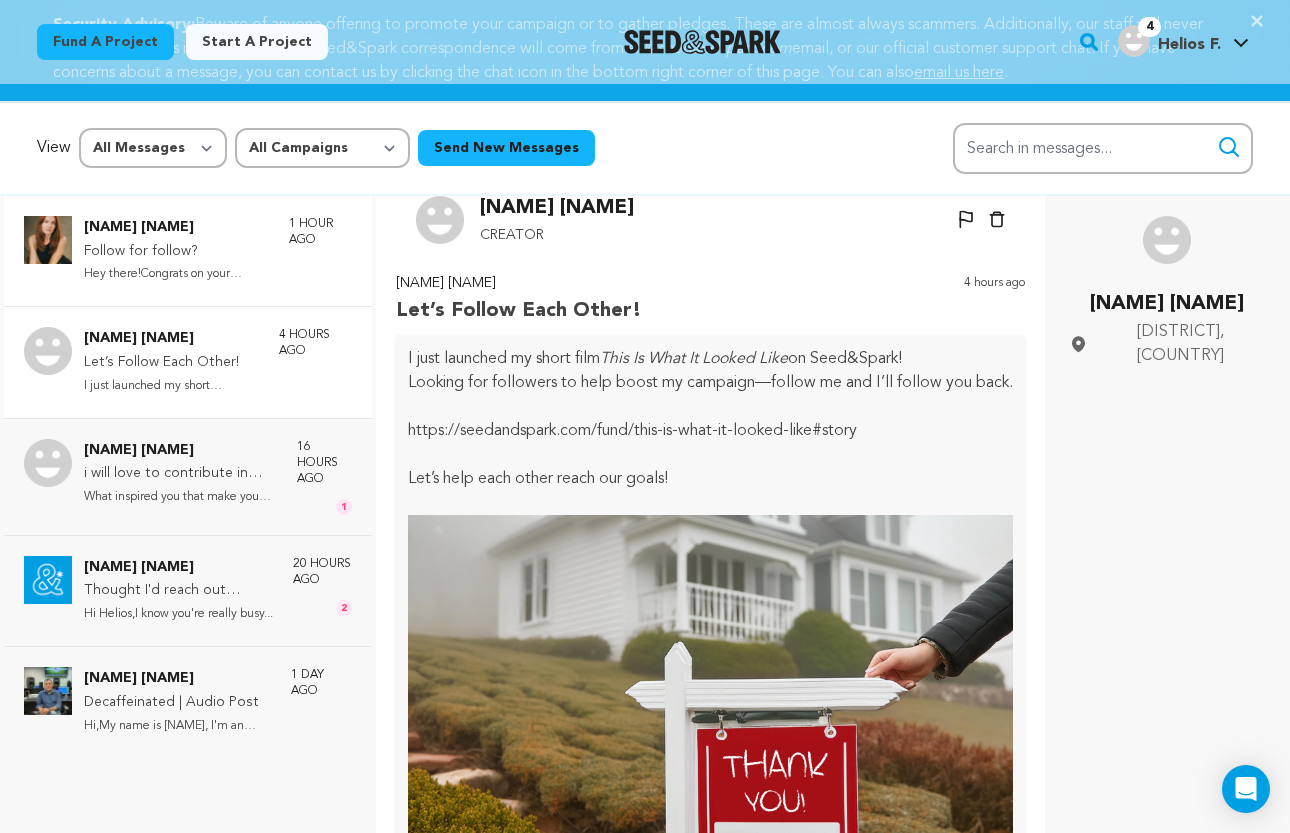 click on "Hey there!Congrats on your Seed&amp..." at bounding box center [176, 274] 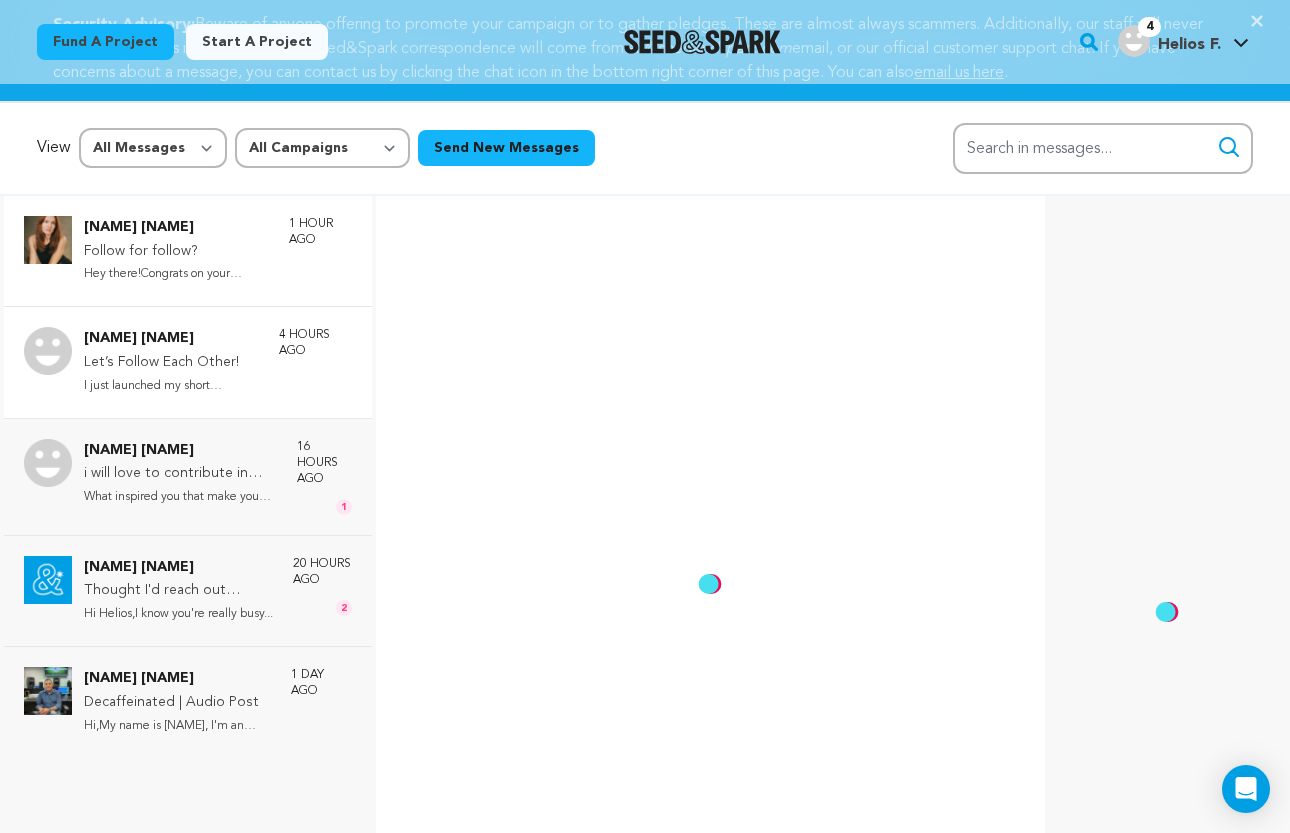 scroll, scrollTop: 262, scrollLeft: 0, axis: vertical 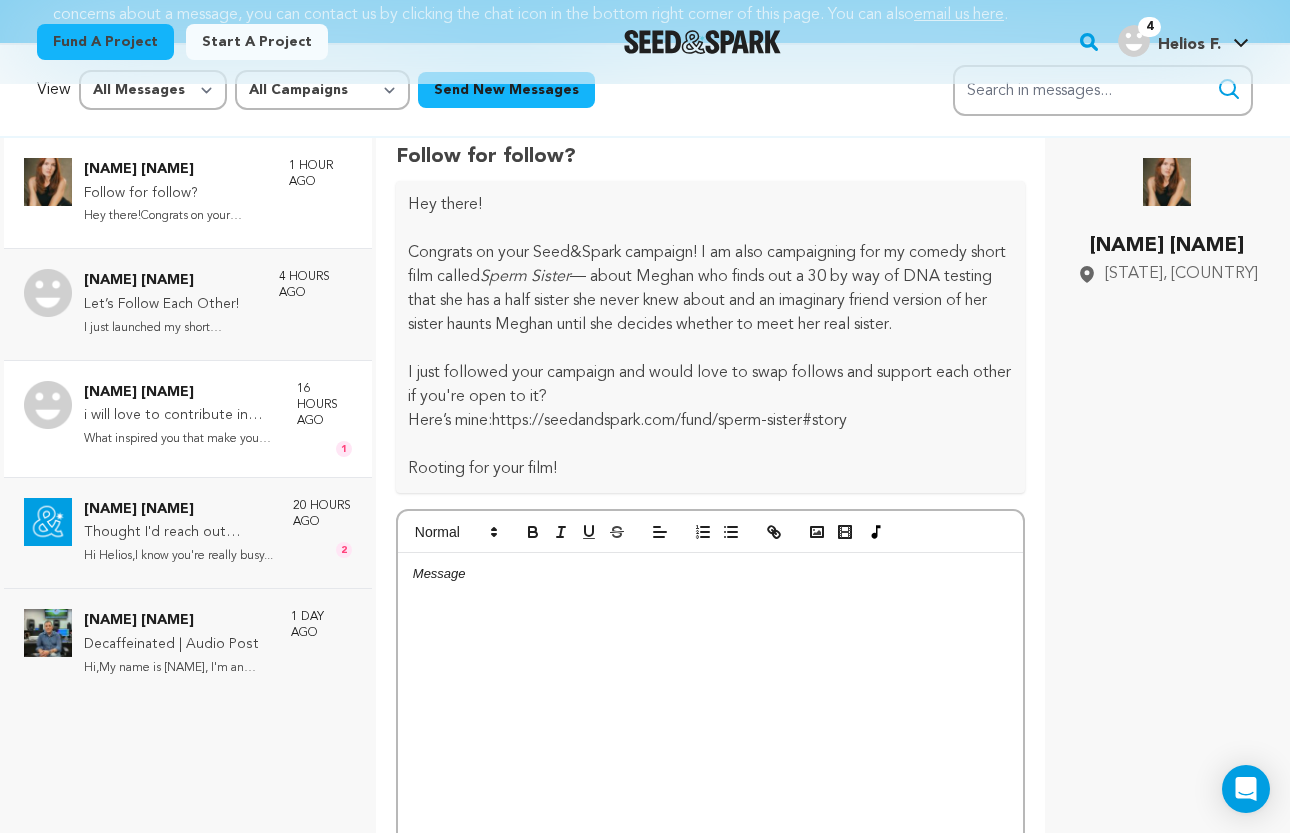 click on "i will love to contribute in your campaign project" at bounding box center [180, 416] 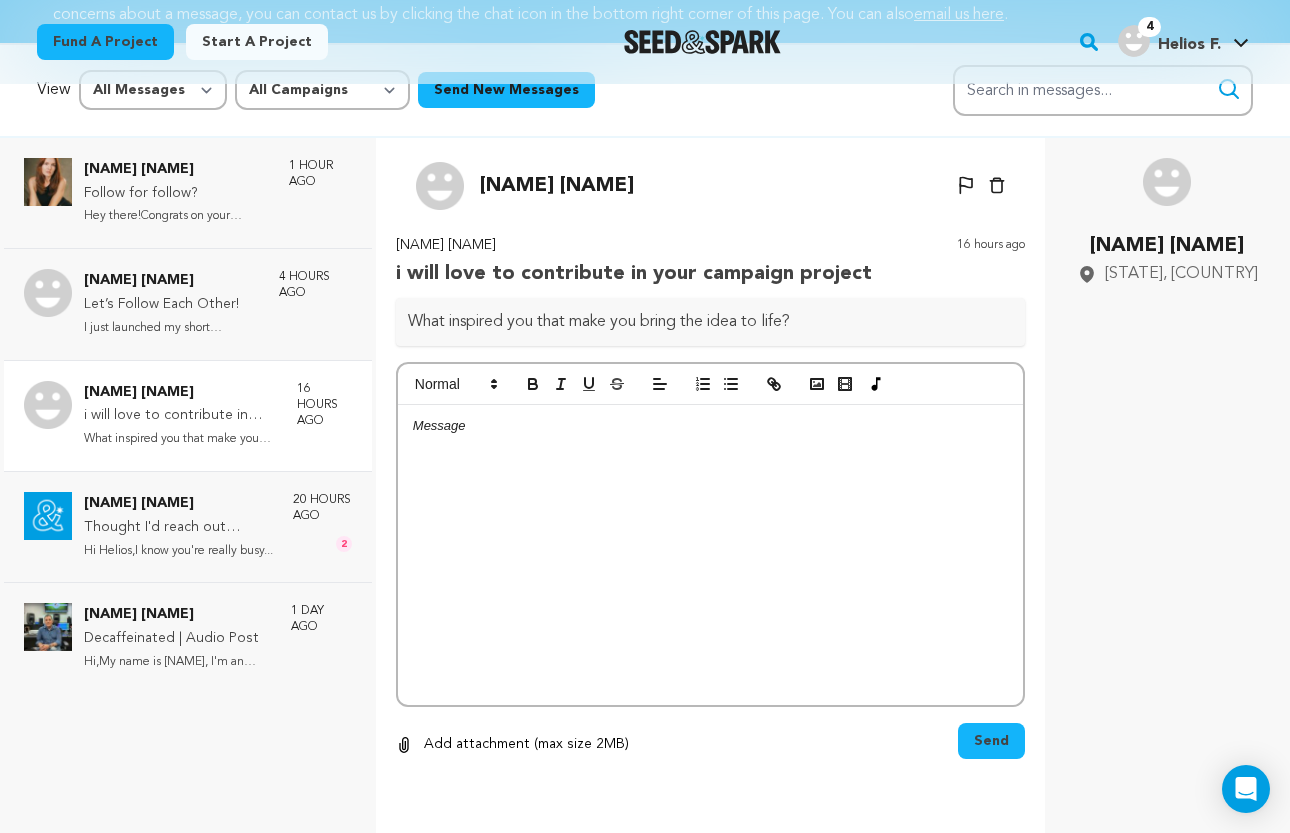 scroll, scrollTop: 285, scrollLeft: 0, axis: vertical 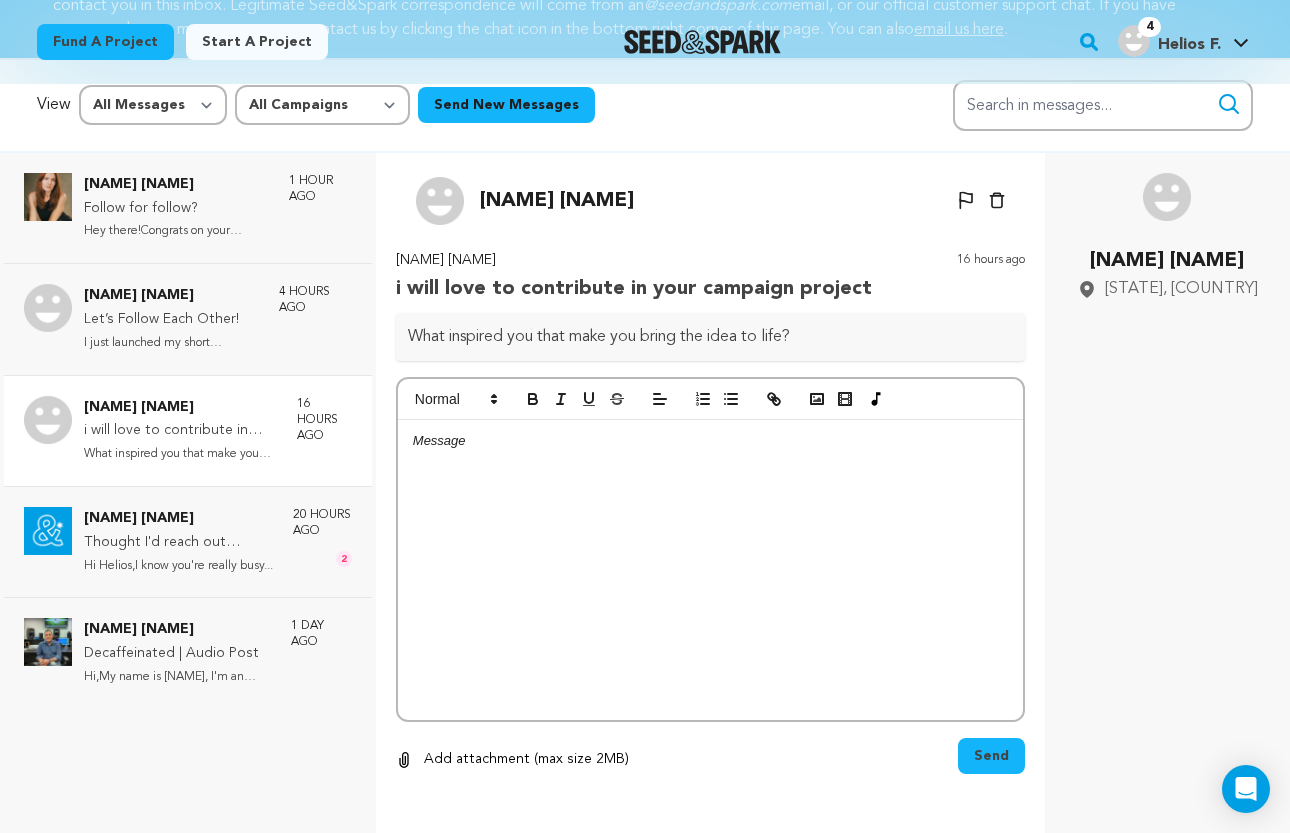 click at bounding box center (710, 570) 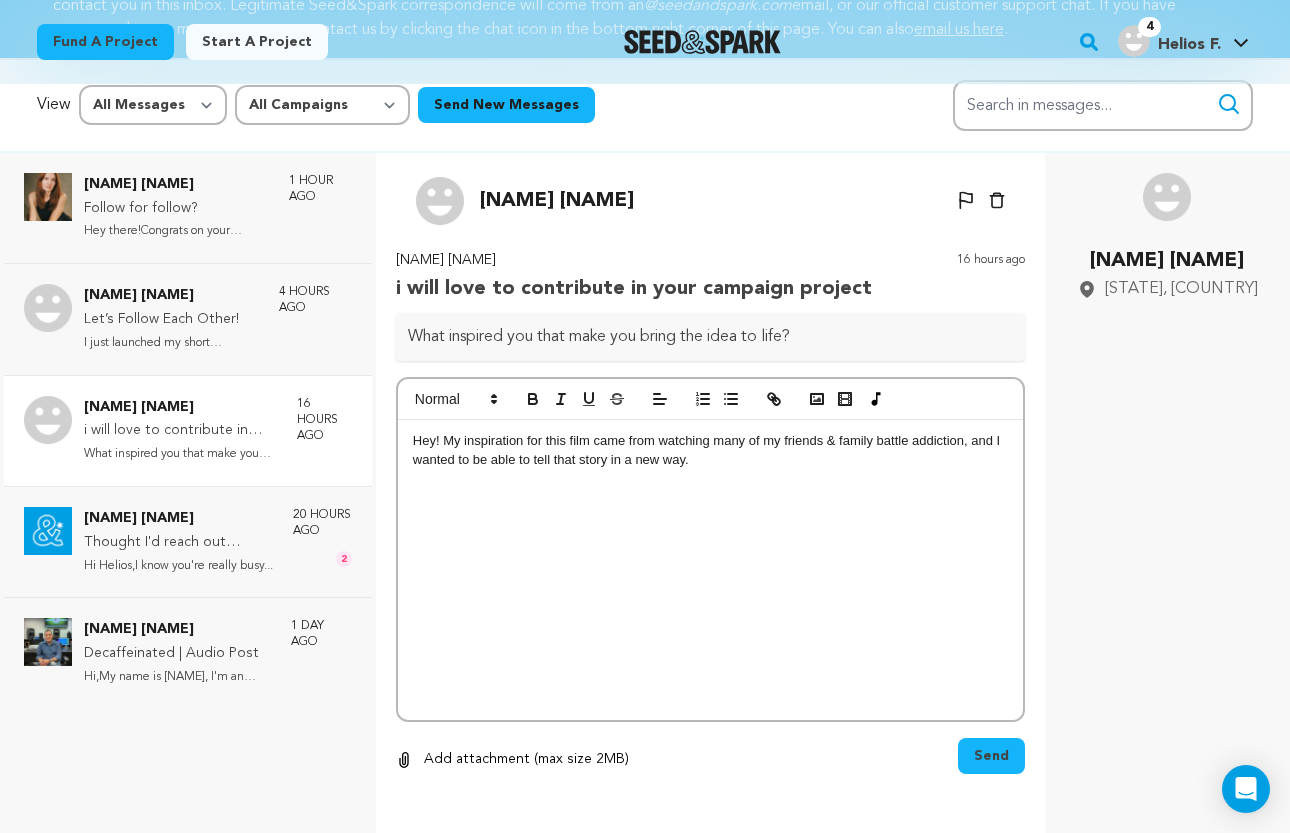 click on "Send" at bounding box center (991, 756) 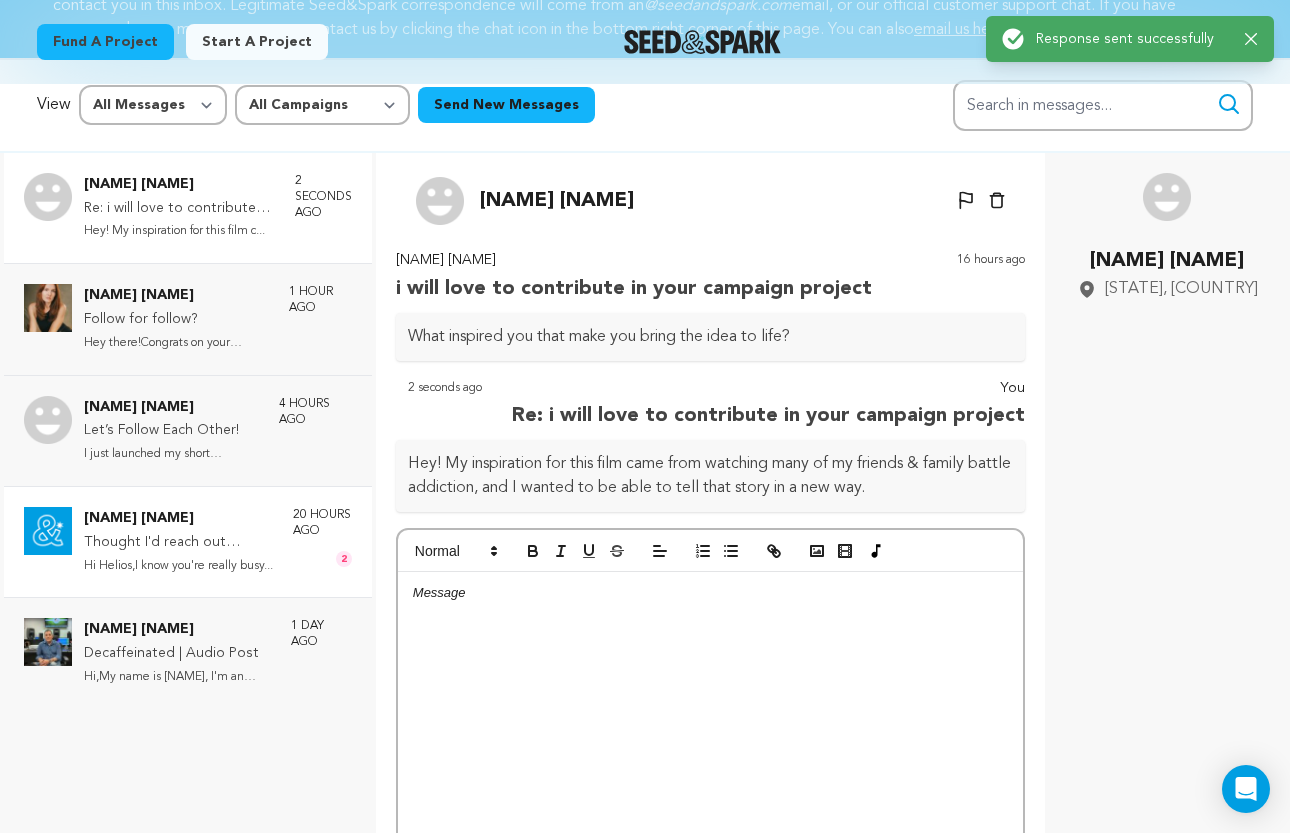 click on "Thought I'd reach out before your Deadline" at bounding box center (178, 543) 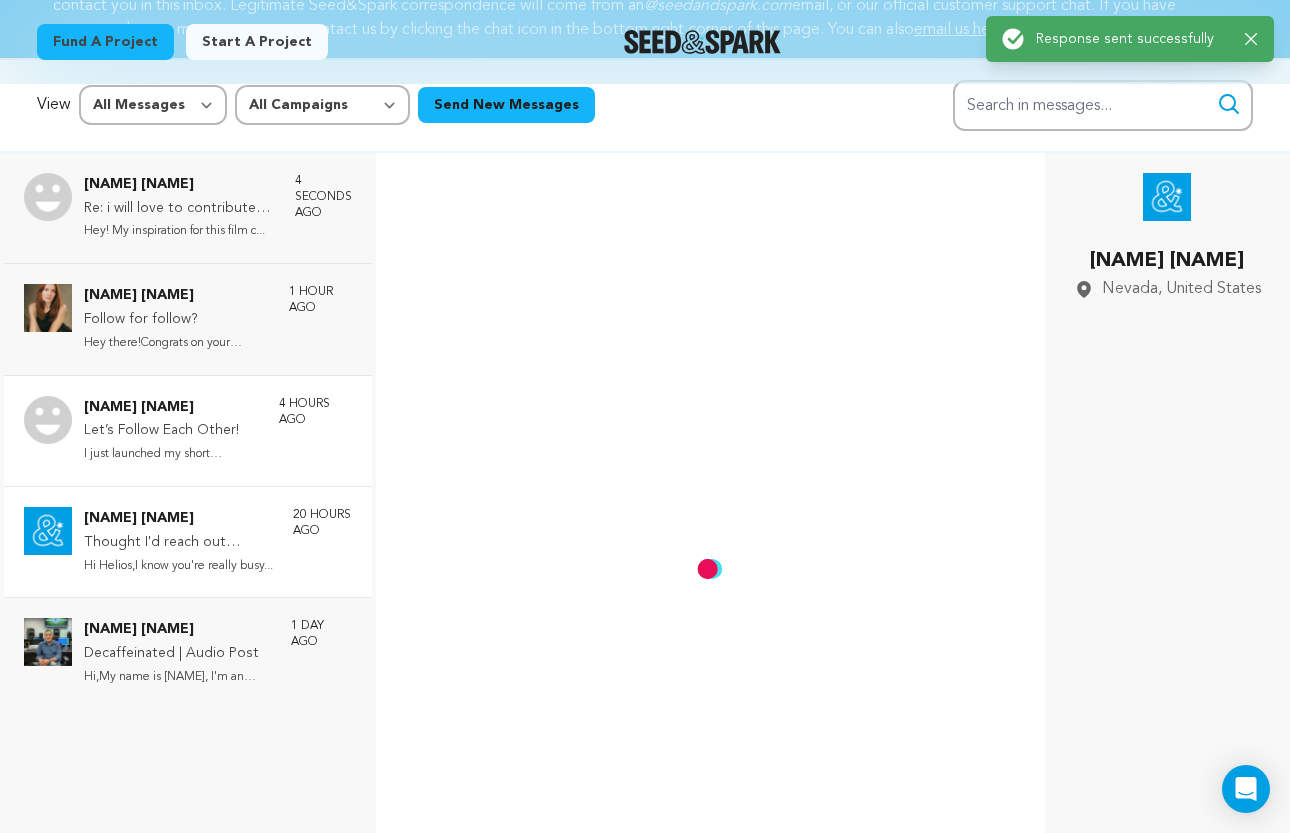 scroll, scrollTop: 266, scrollLeft: 0, axis: vertical 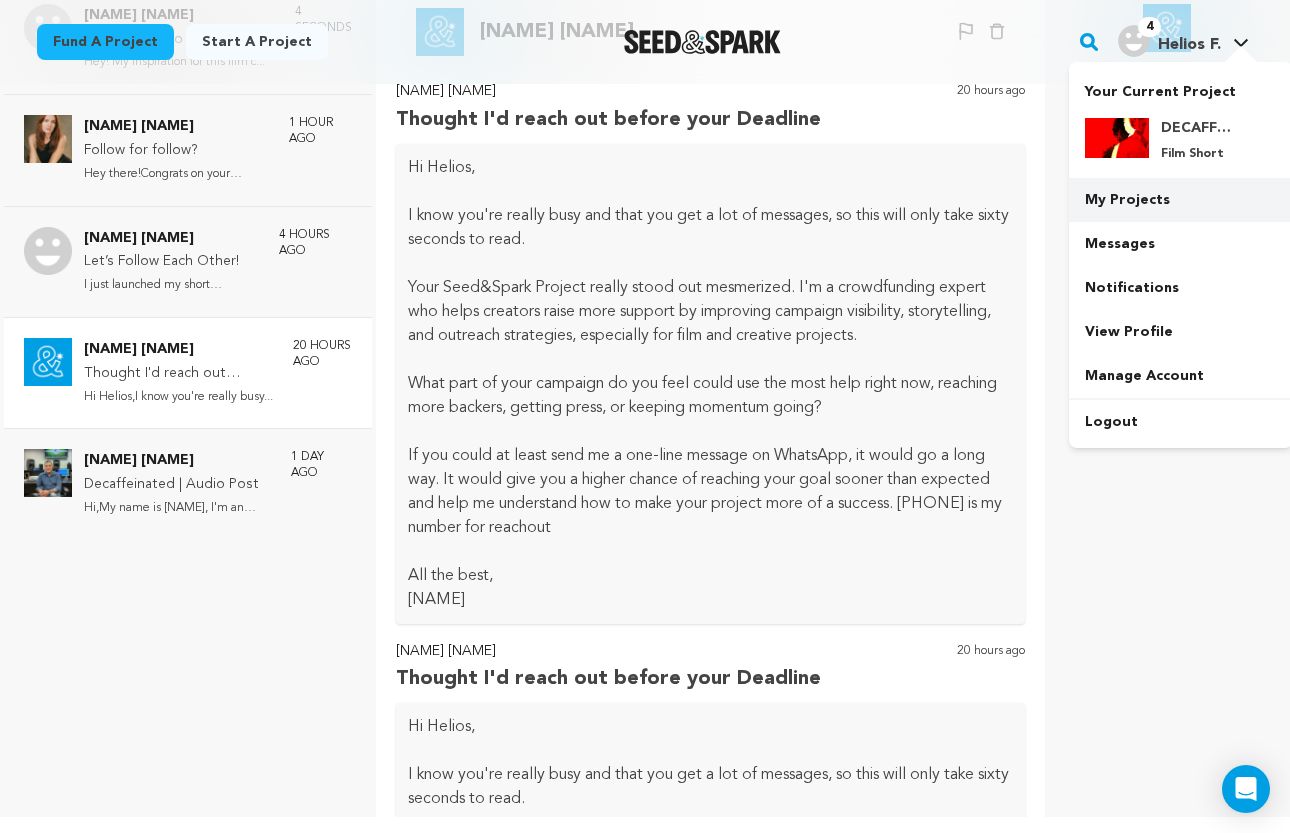 click on "My Projects" at bounding box center (1181, 200) 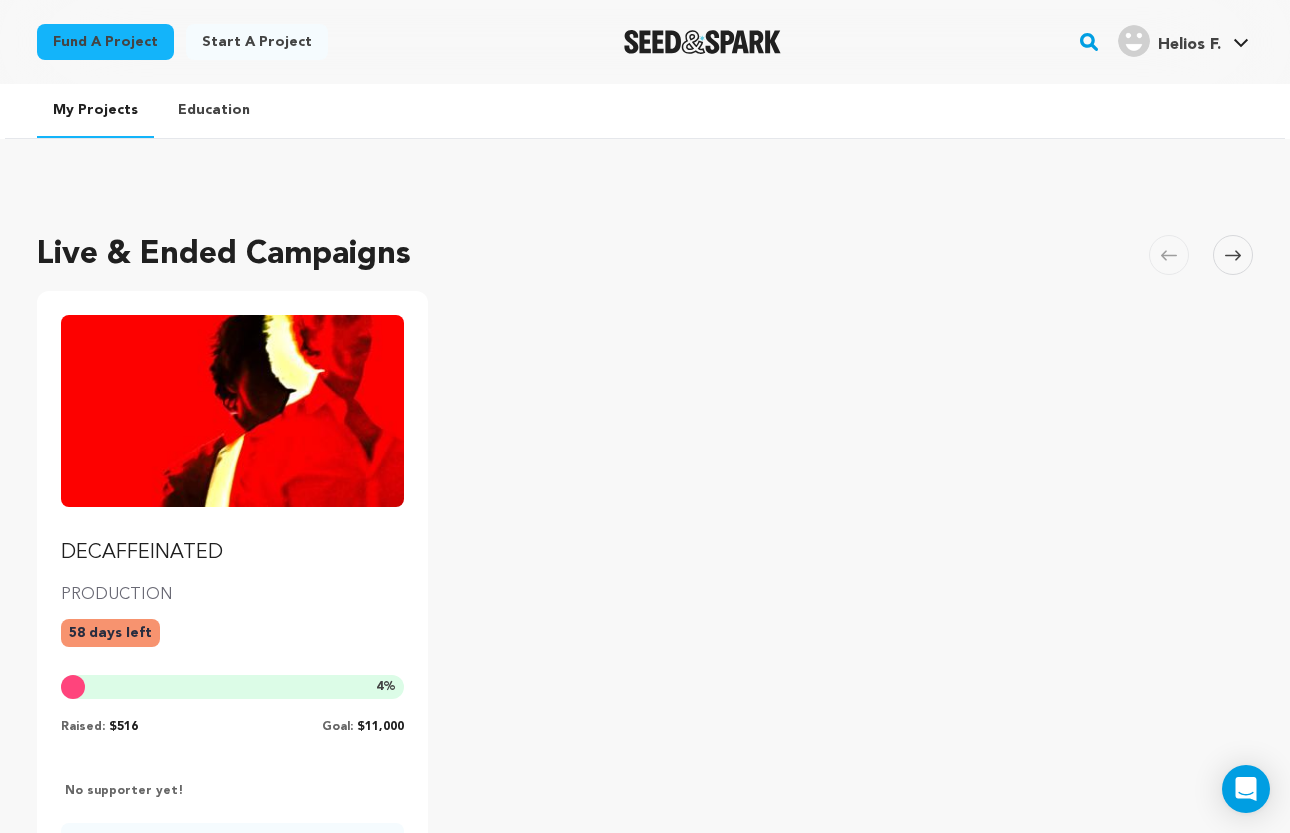 scroll, scrollTop: 0, scrollLeft: 0, axis: both 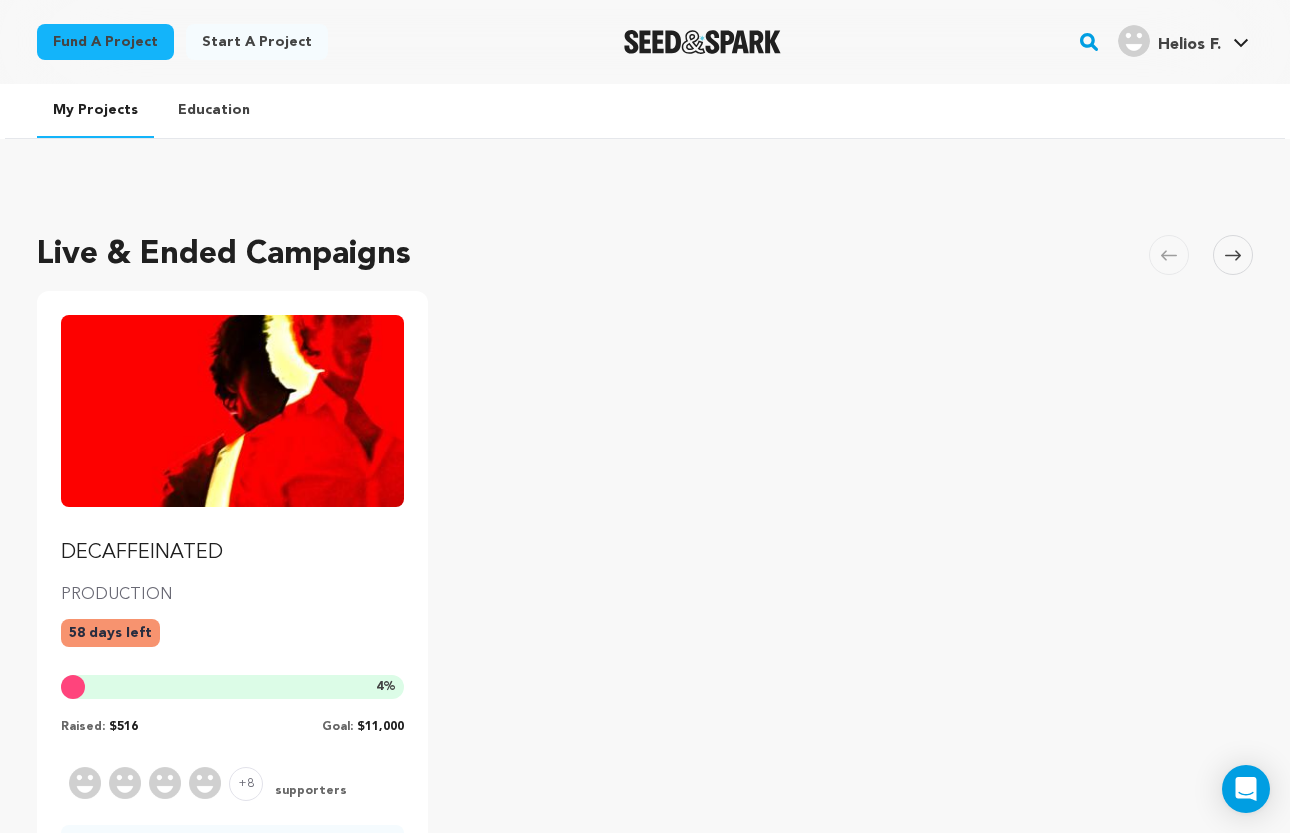click on "Education" at bounding box center (214, 110) 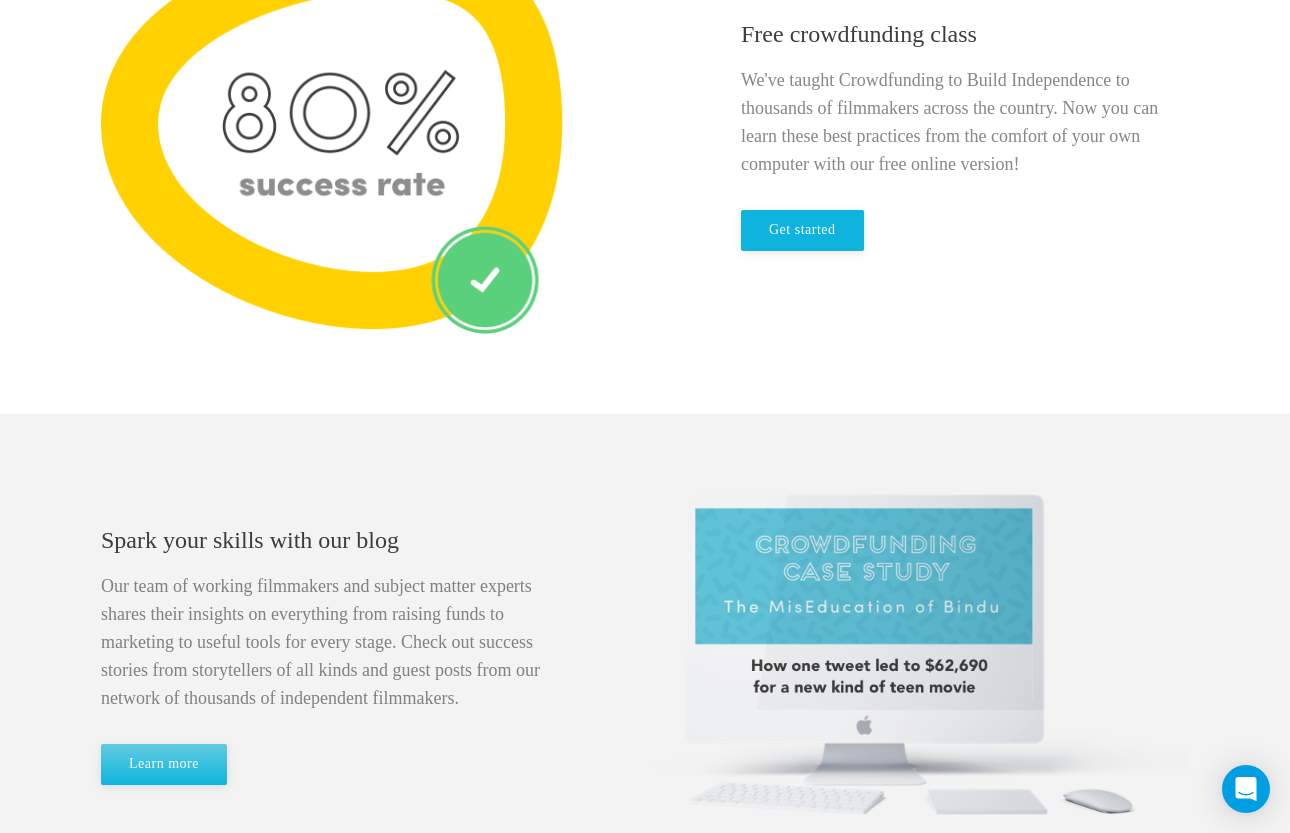 scroll, scrollTop: 877, scrollLeft: 0, axis: vertical 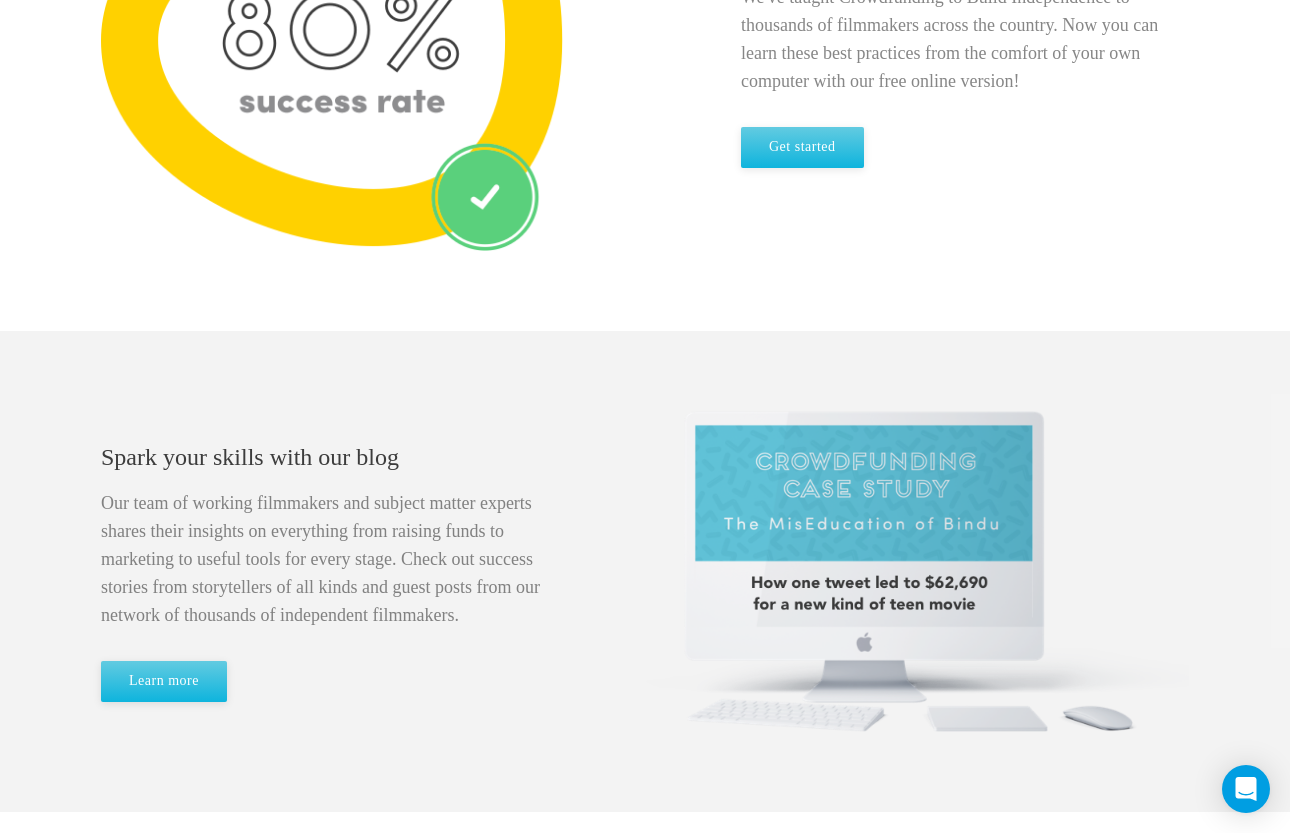 click on "Free crowdfunding class
We've taught Crowdfunding to Build Independence to thousands of filmmakers across the country. Now you can learn these best practices from the comfort of your own computer with our free online version!
Get started" at bounding box center (917, 51) 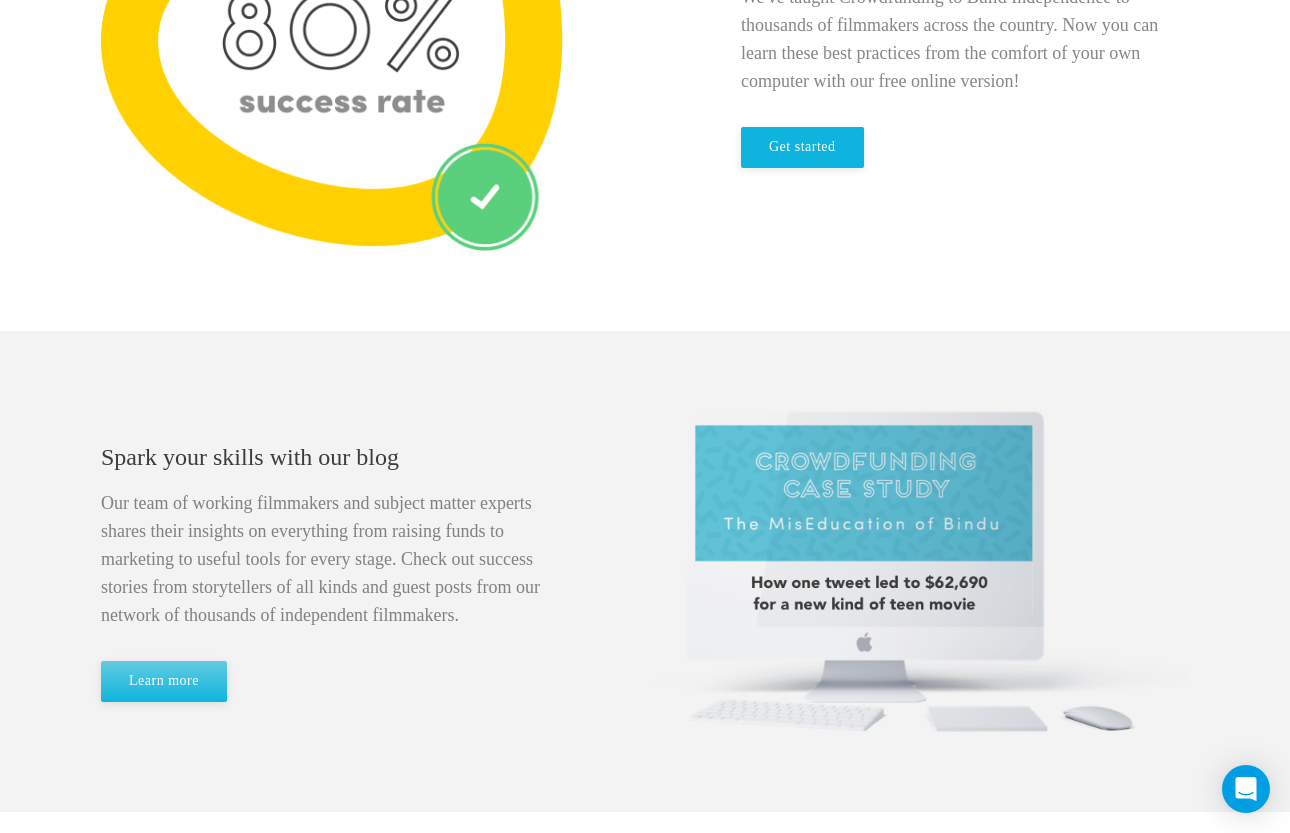 click on "Get started" at bounding box center [802, 147] 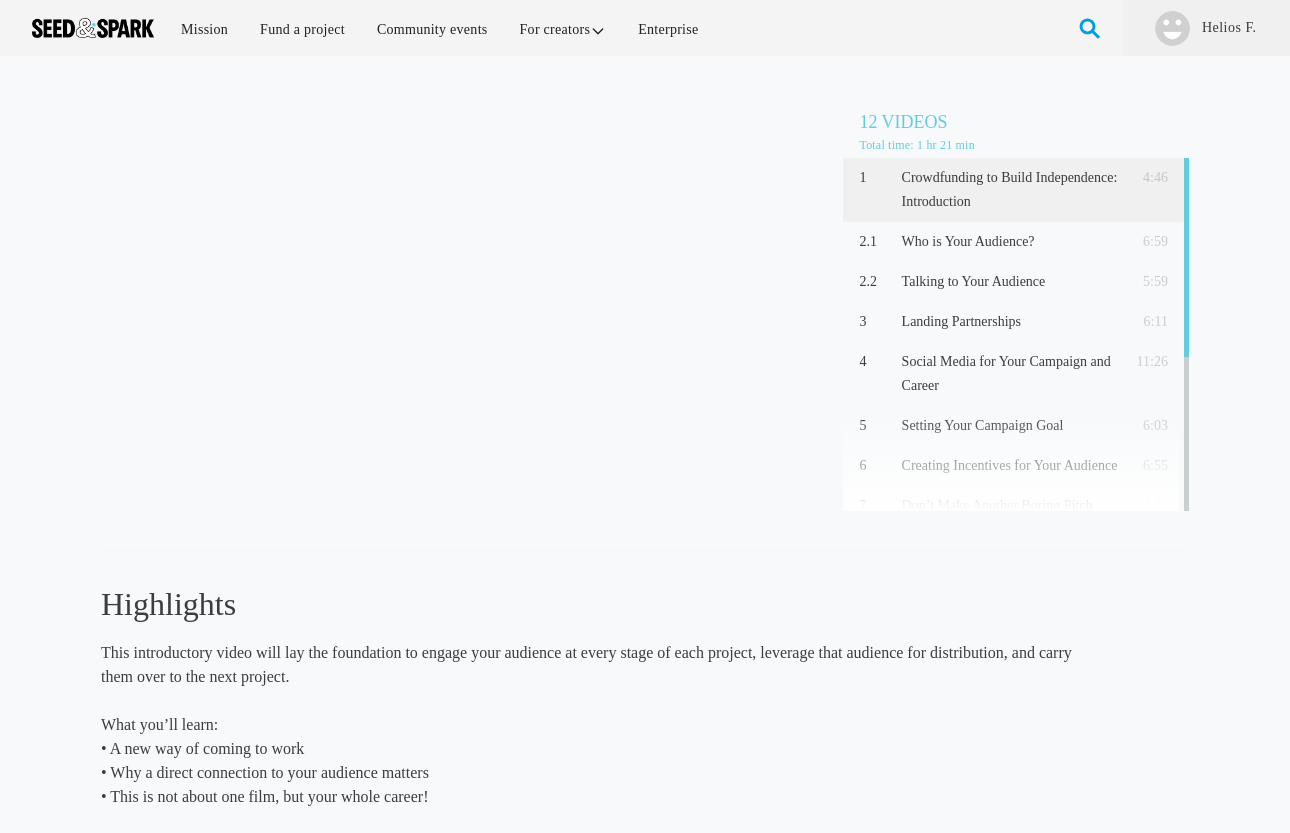 scroll, scrollTop: 0, scrollLeft: 0, axis: both 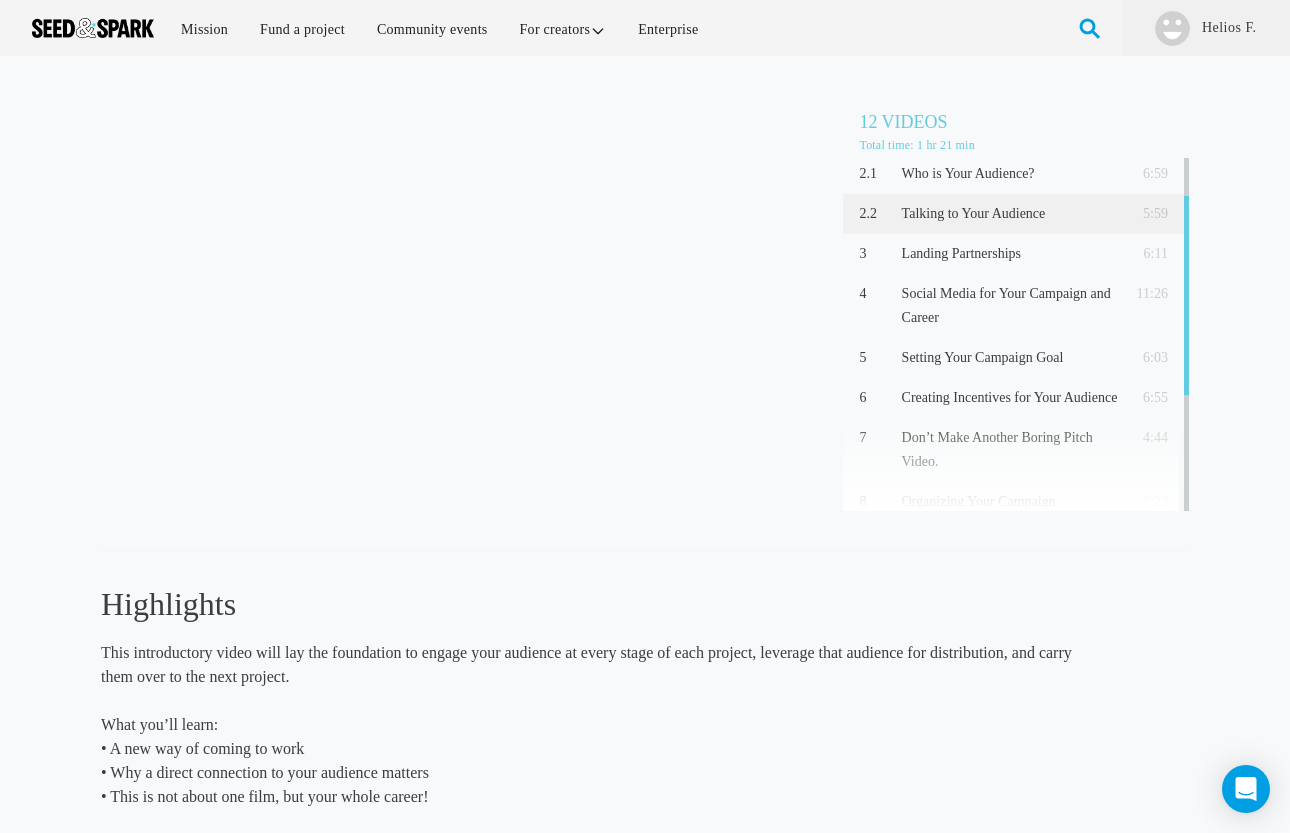 click on "Talking to Your Audience" at bounding box center (1010, 214) 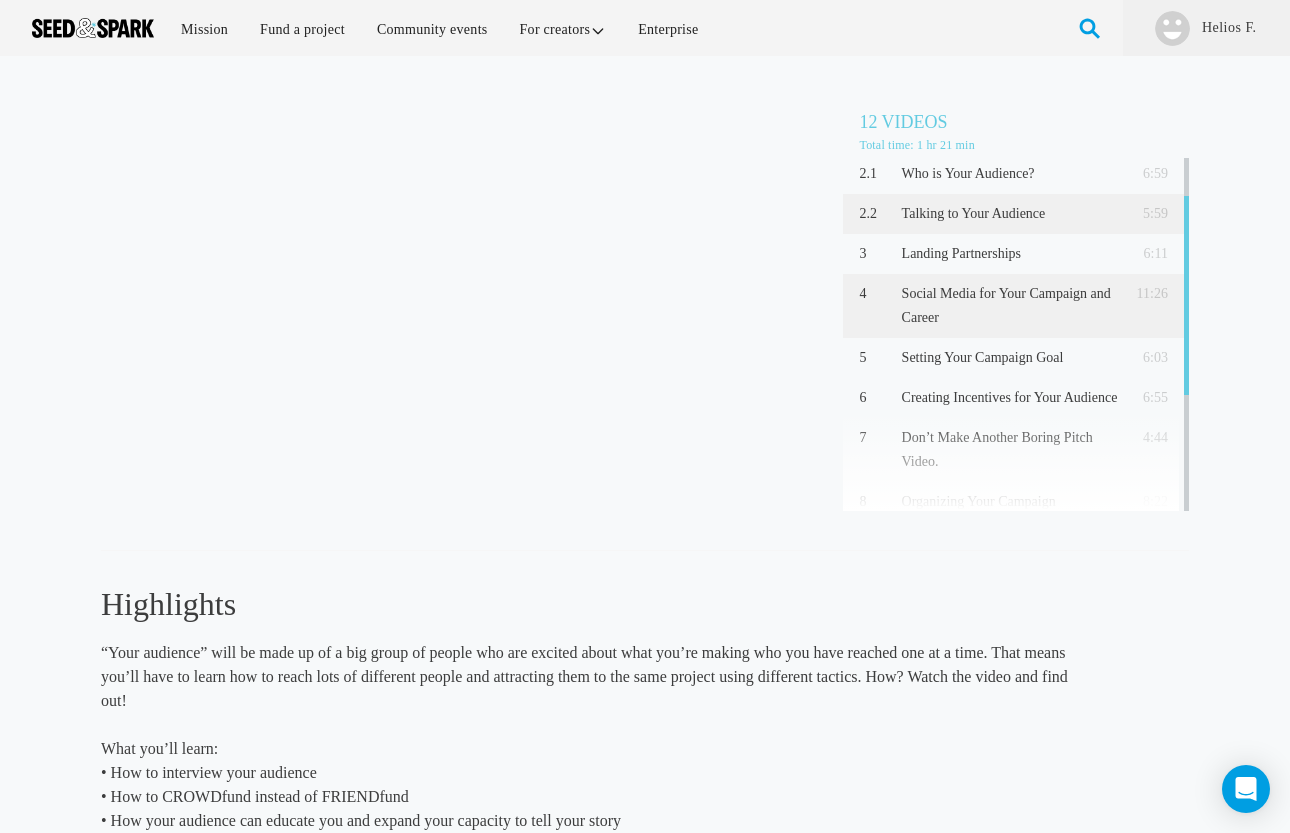 click on "Social Media for Your Campaign and Career" at bounding box center (1010, 306) 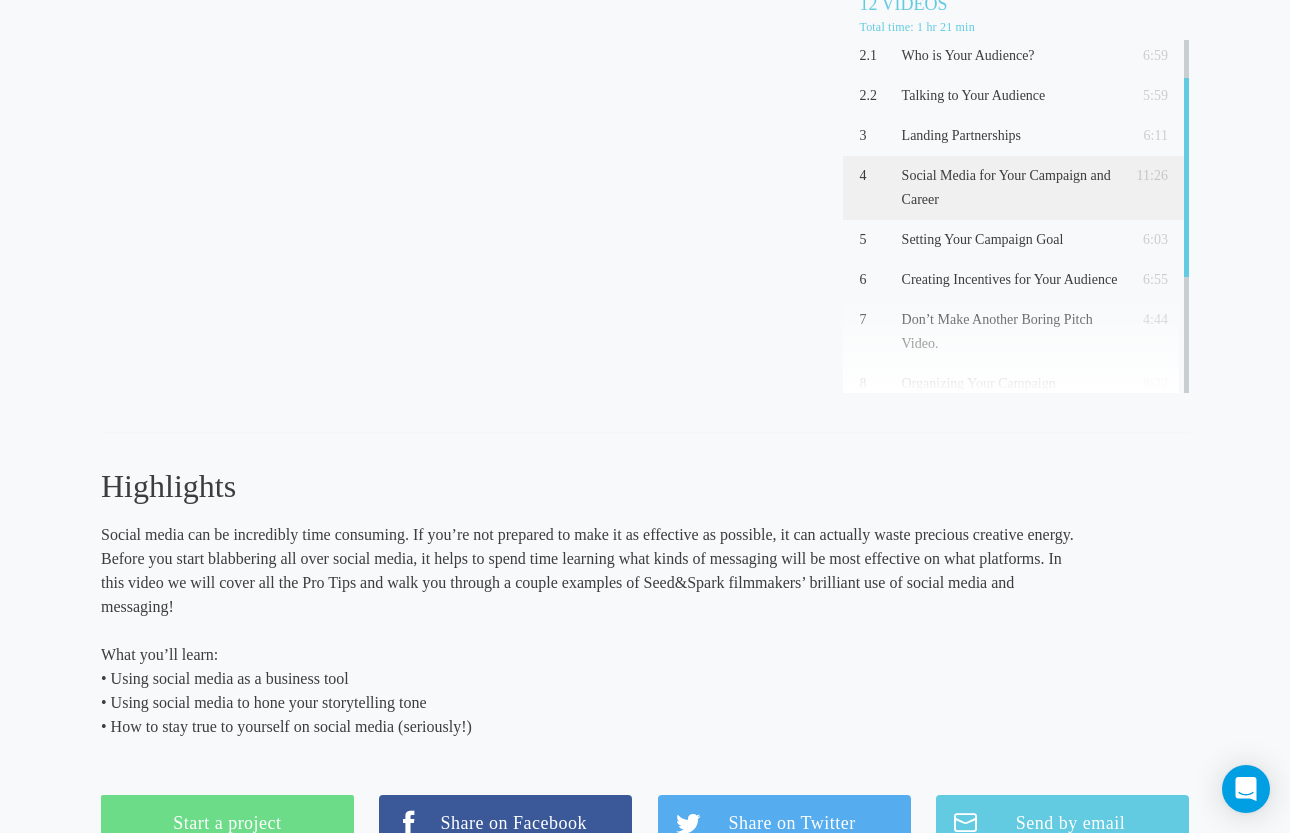 scroll, scrollTop: 43, scrollLeft: 0, axis: vertical 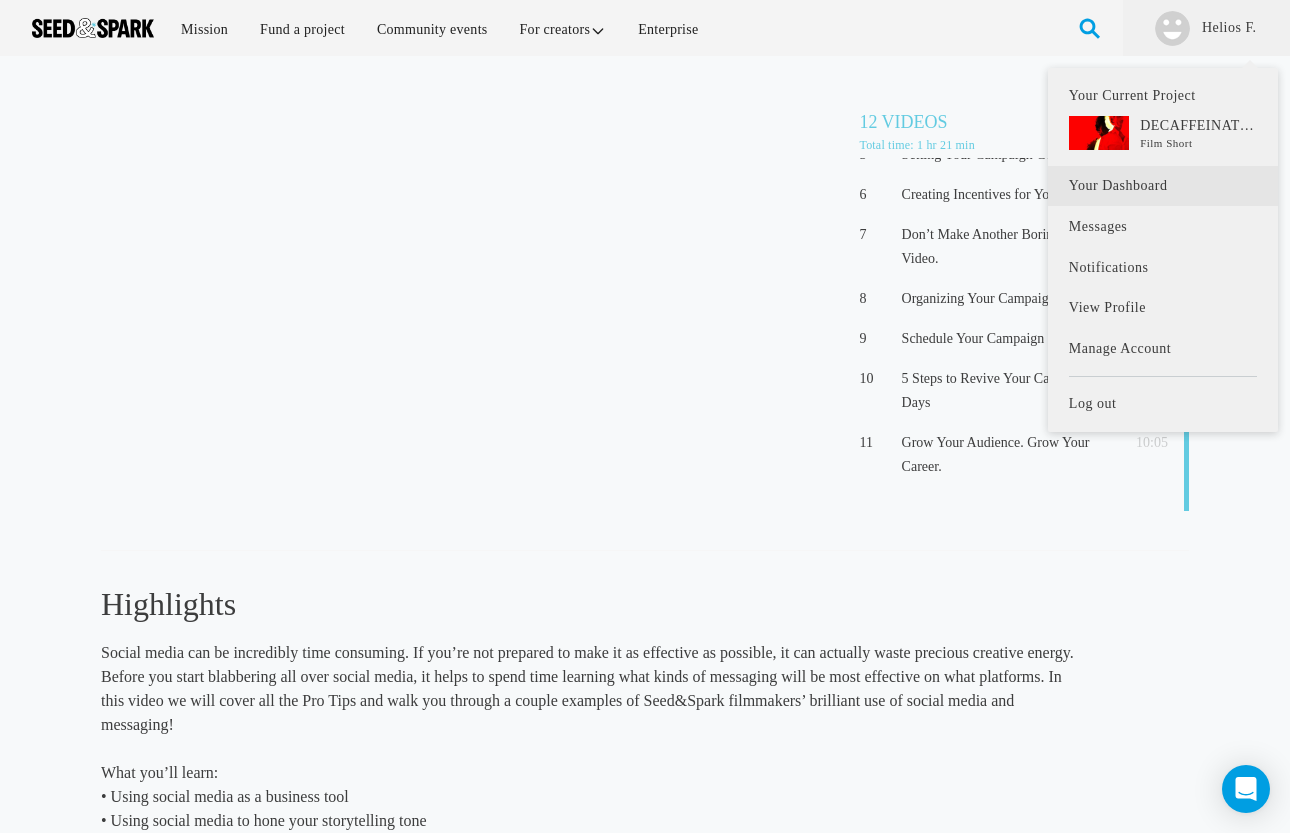 click on "Your Dashboard" at bounding box center [1163, 186] 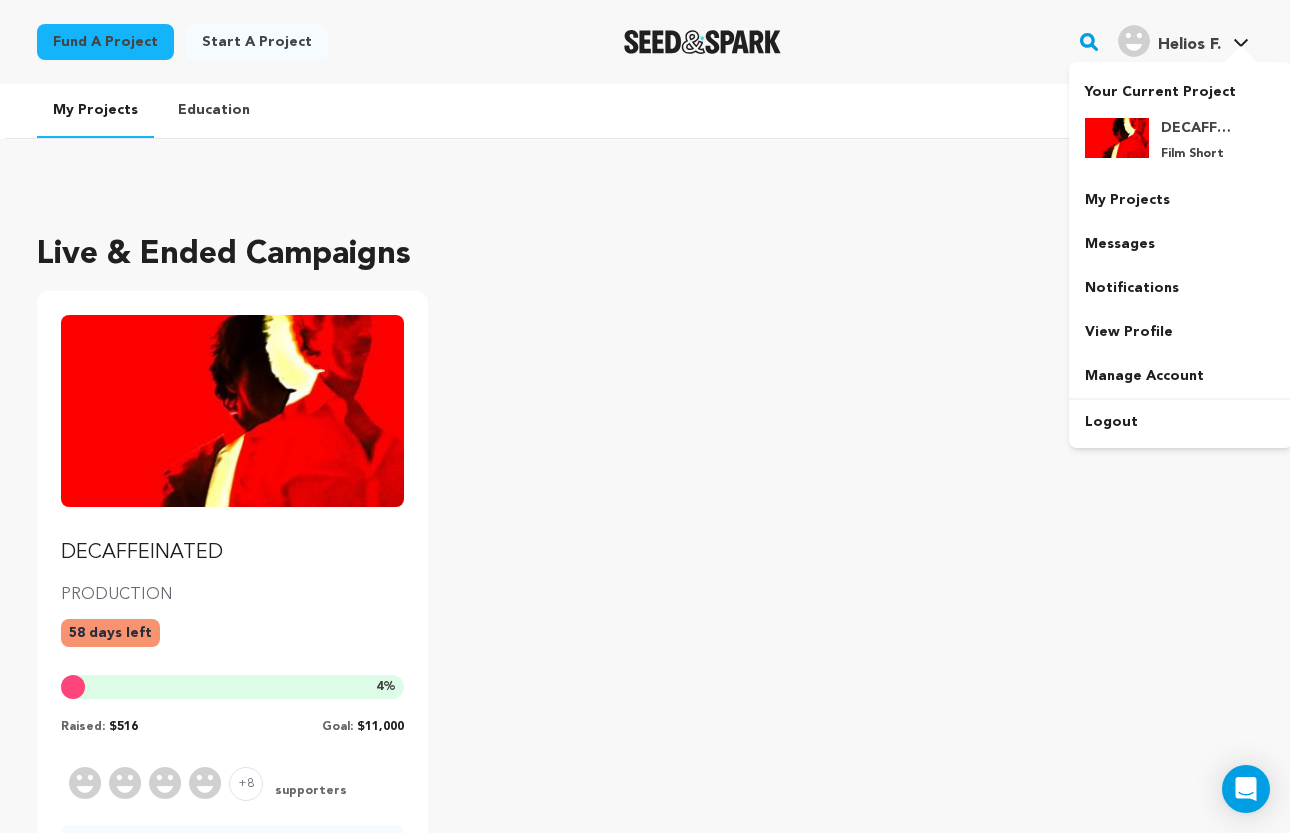 scroll, scrollTop: 0, scrollLeft: 0, axis: both 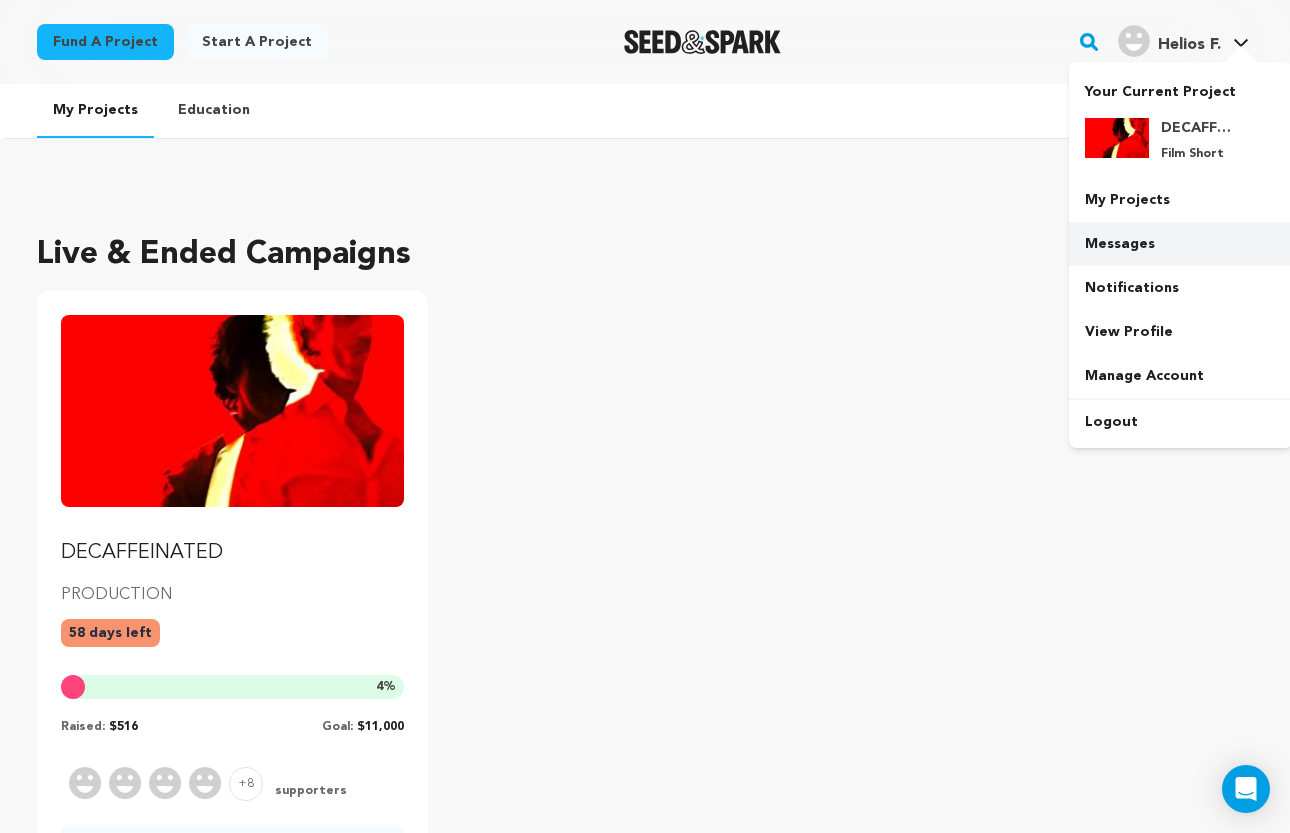 click on "Messages" at bounding box center (1181, 244) 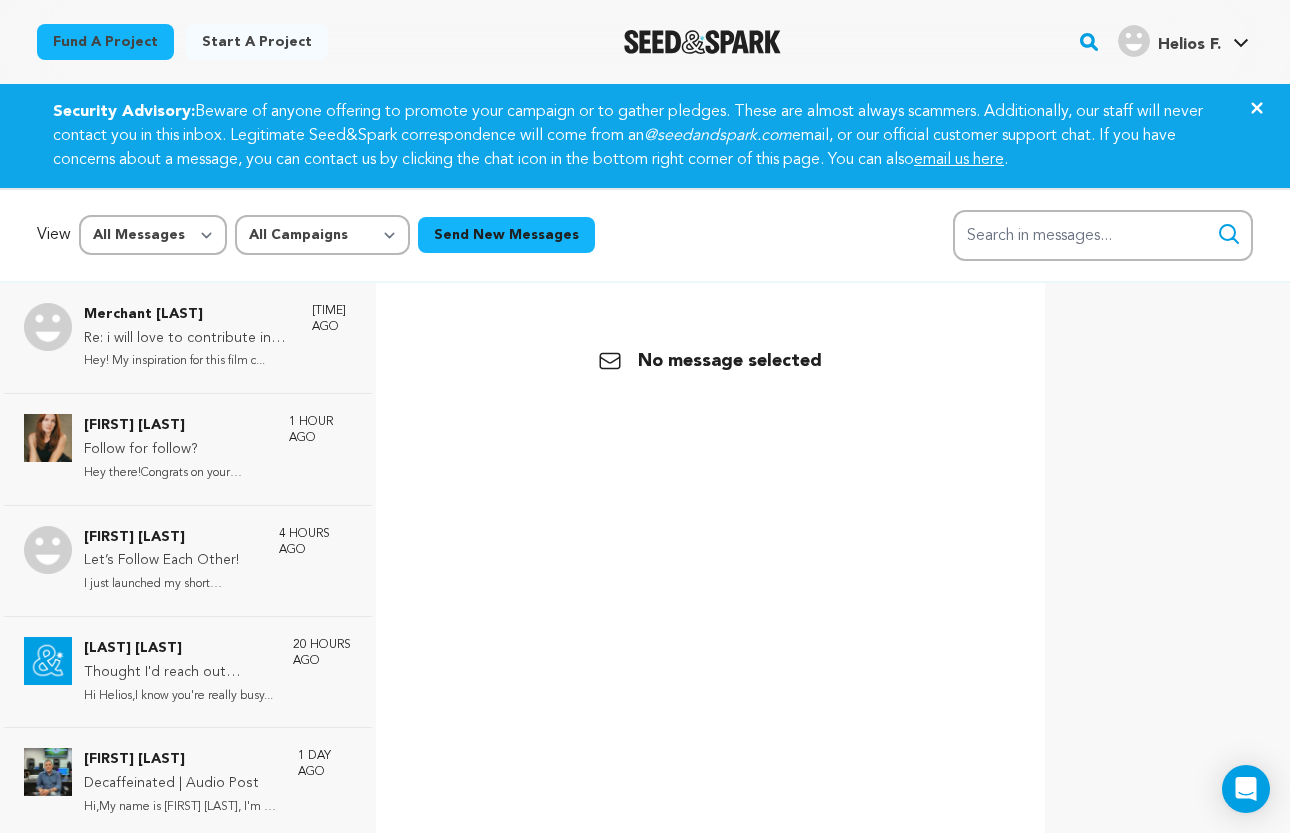 scroll, scrollTop: 0, scrollLeft: 0, axis: both 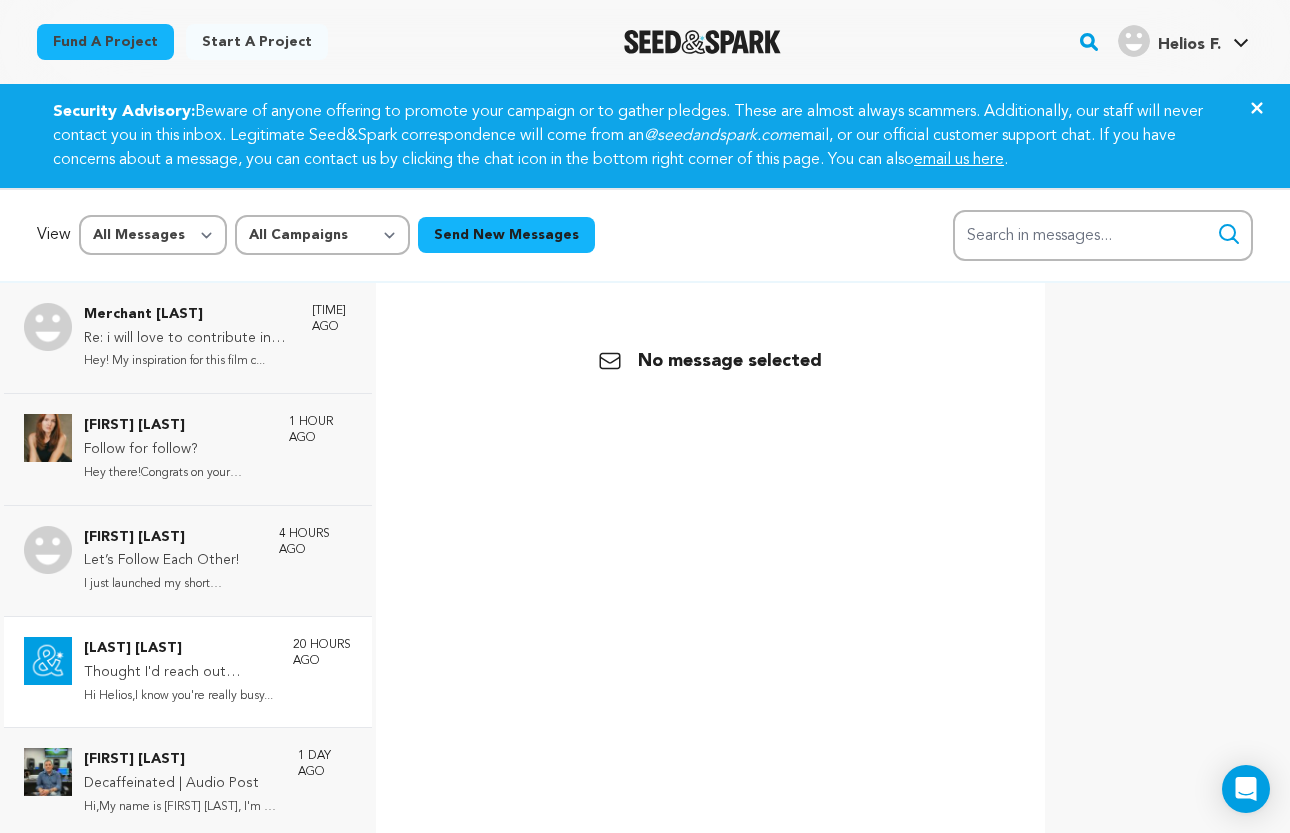 click on "Hi Helios,I know you're really busy..." at bounding box center (178, 696) 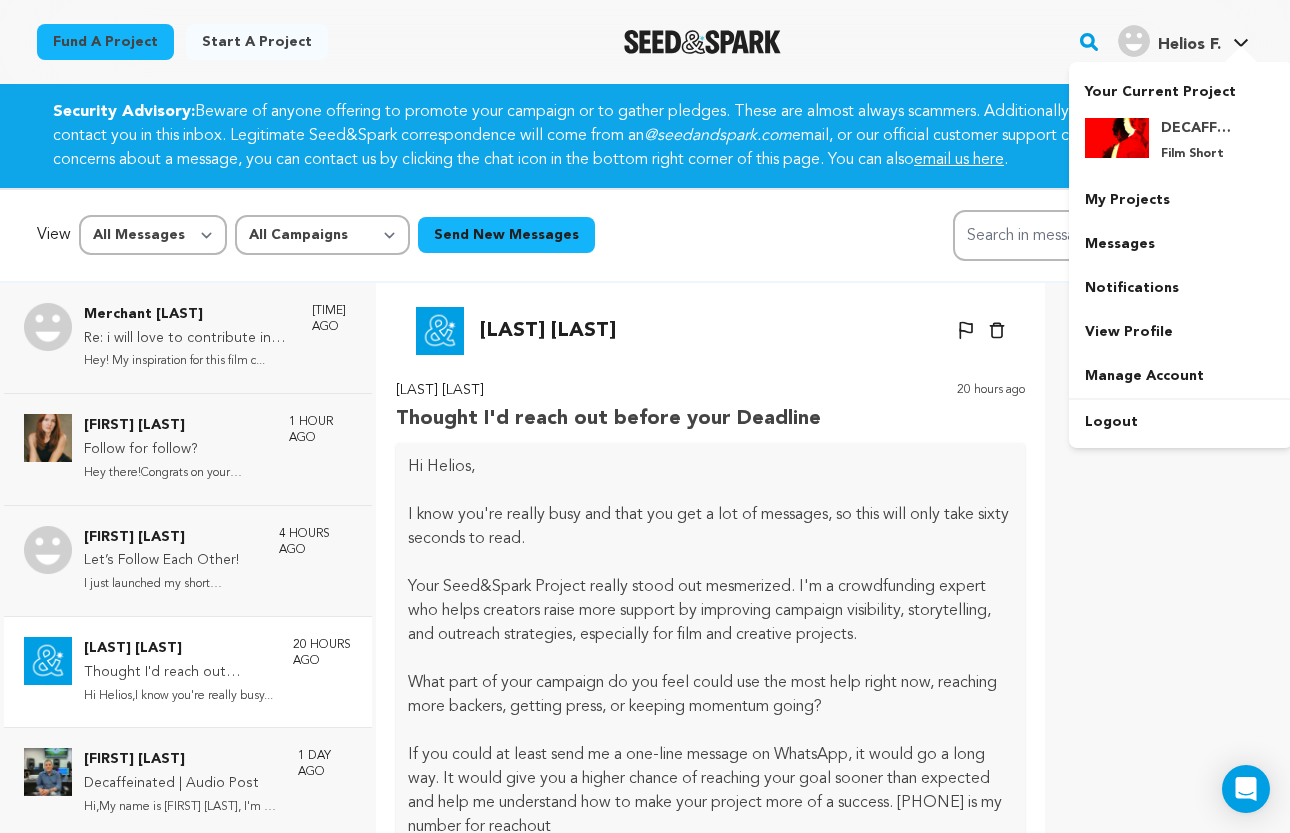 scroll, scrollTop: 299, scrollLeft: 0, axis: vertical 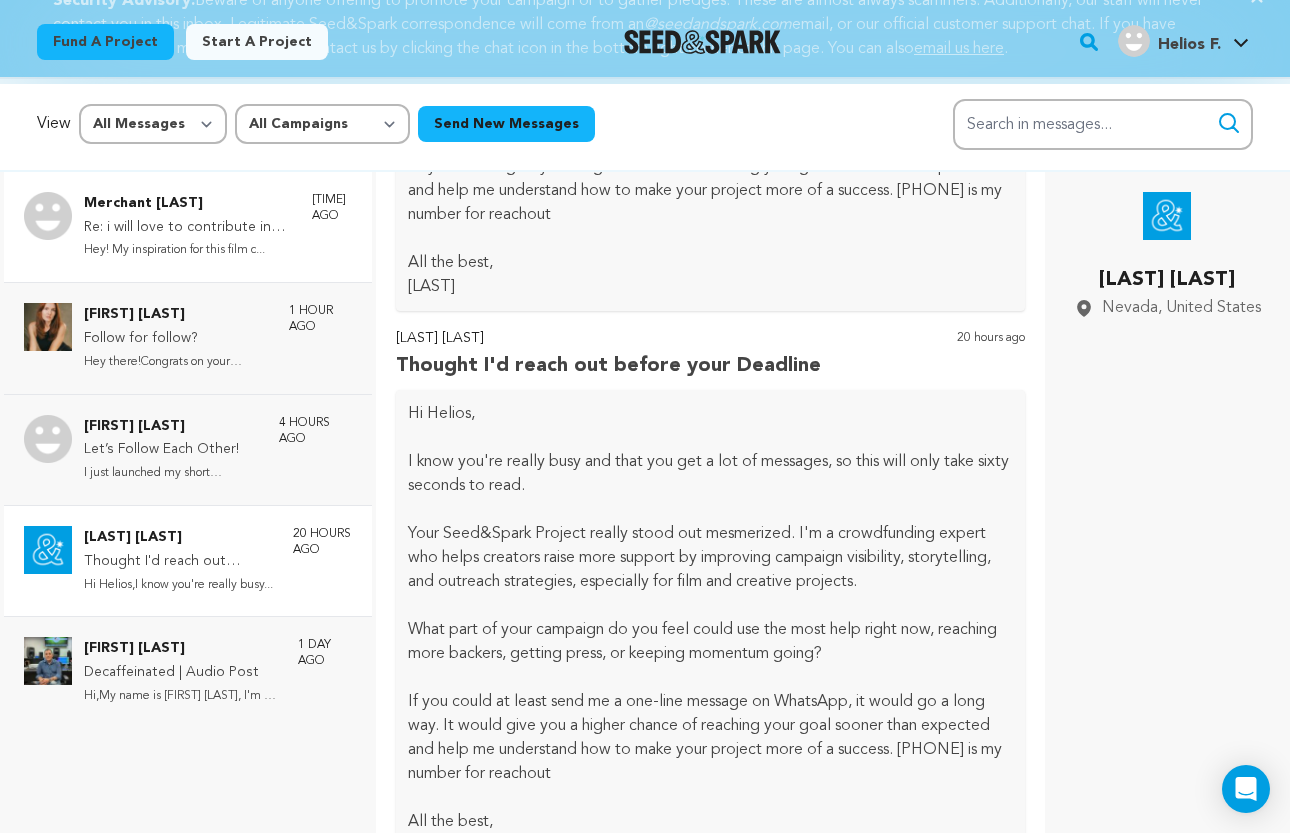 click on "Re: i will love to contribute in your campaign project" at bounding box center (188, 228) 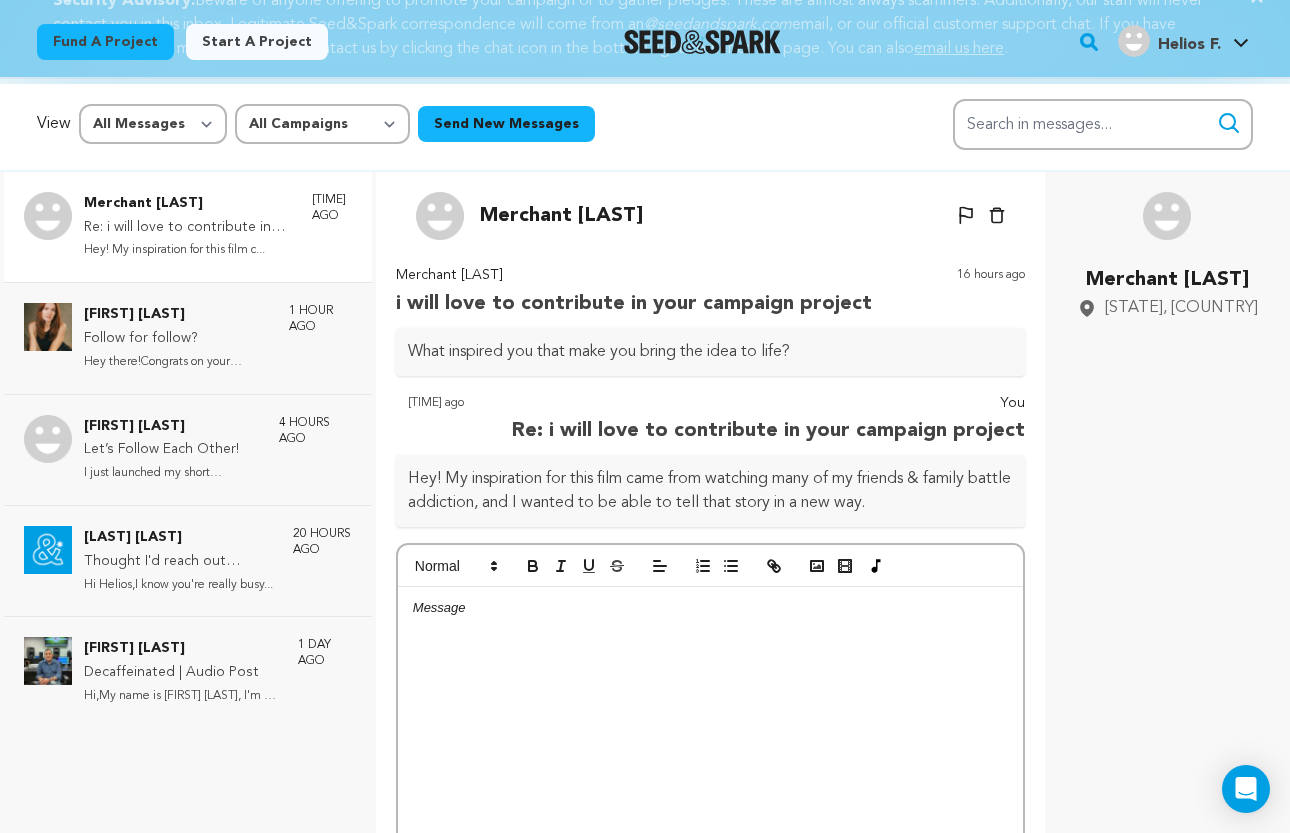 scroll, scrollTop: 4, scrollLeft: 0, axis: vertical 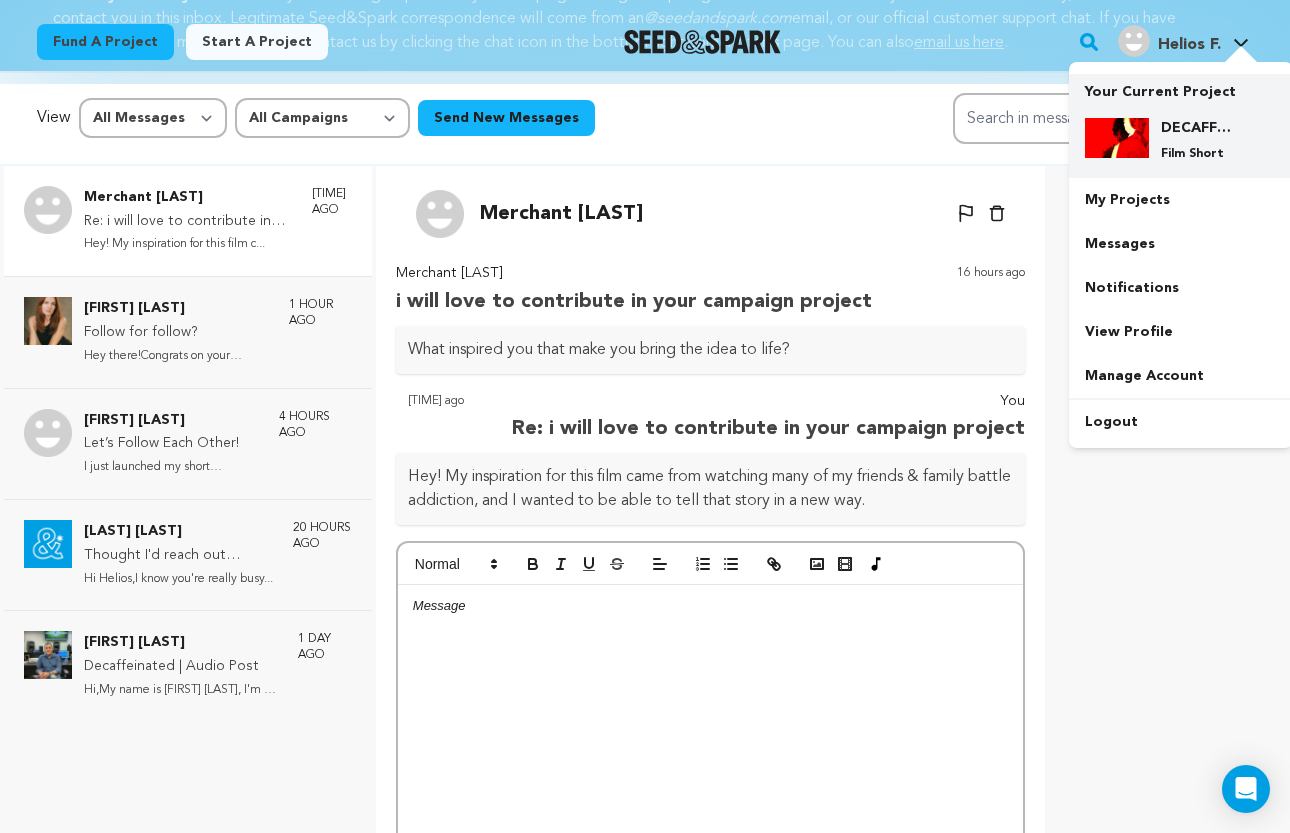 click at bounding box center (1117, 138) 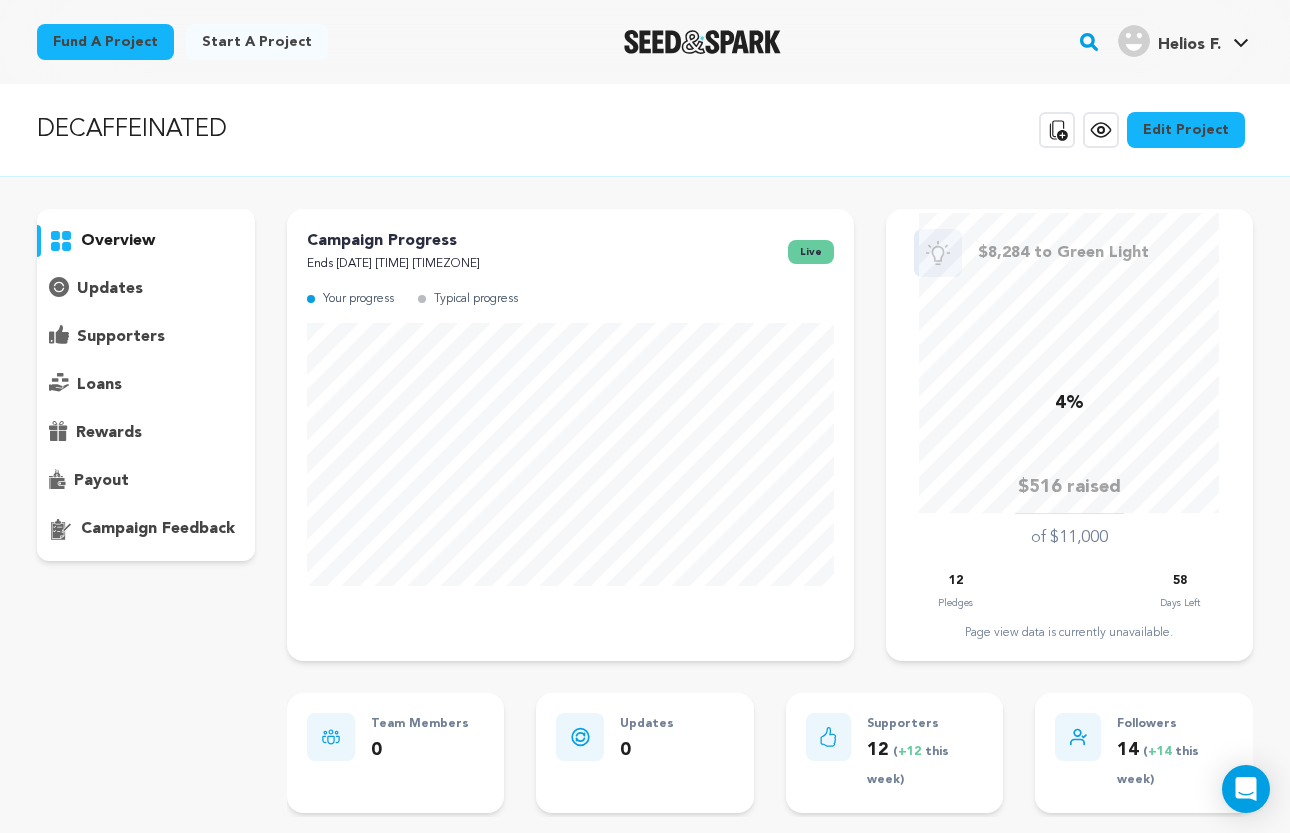 scroll, scrollTop: 0, scrollLeft: 0, axis: both 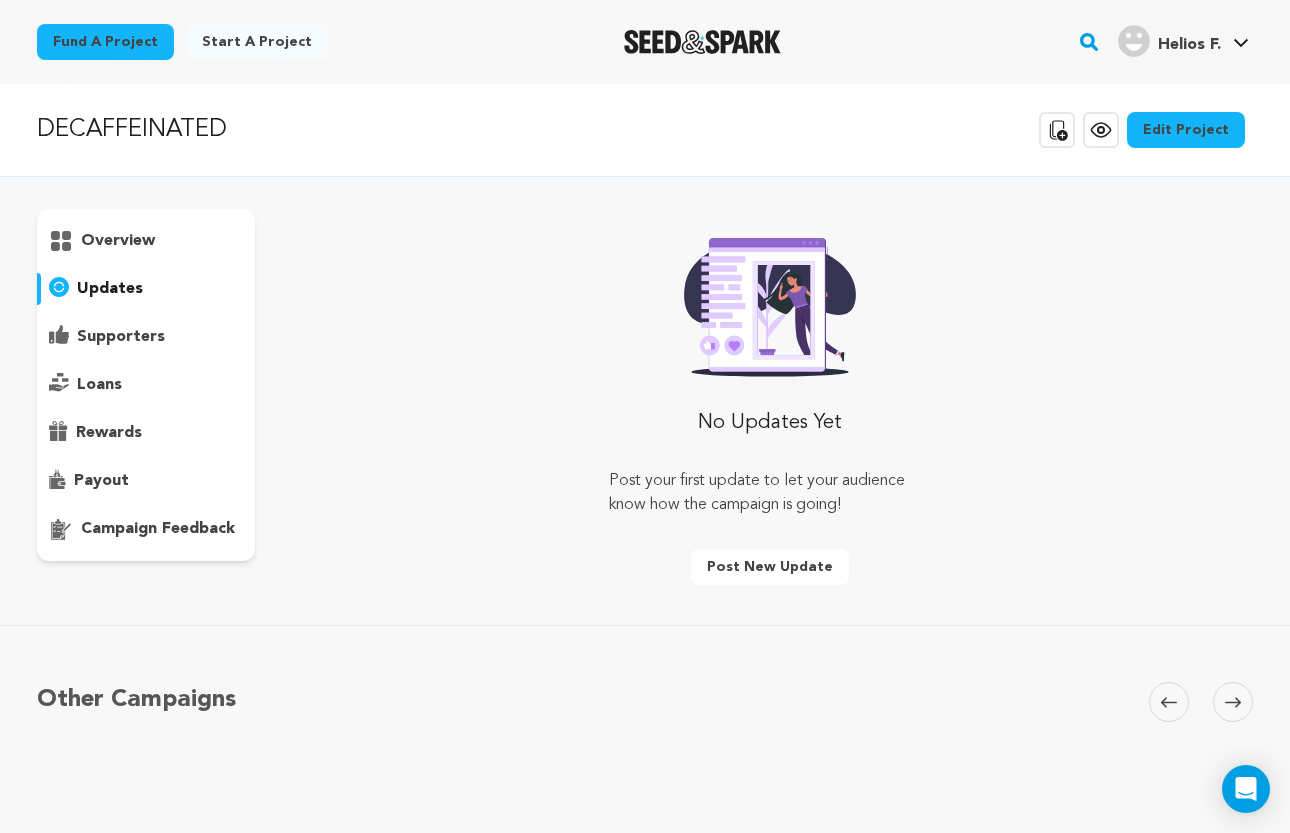 click on "supporters" at bounding box center [146, 337] 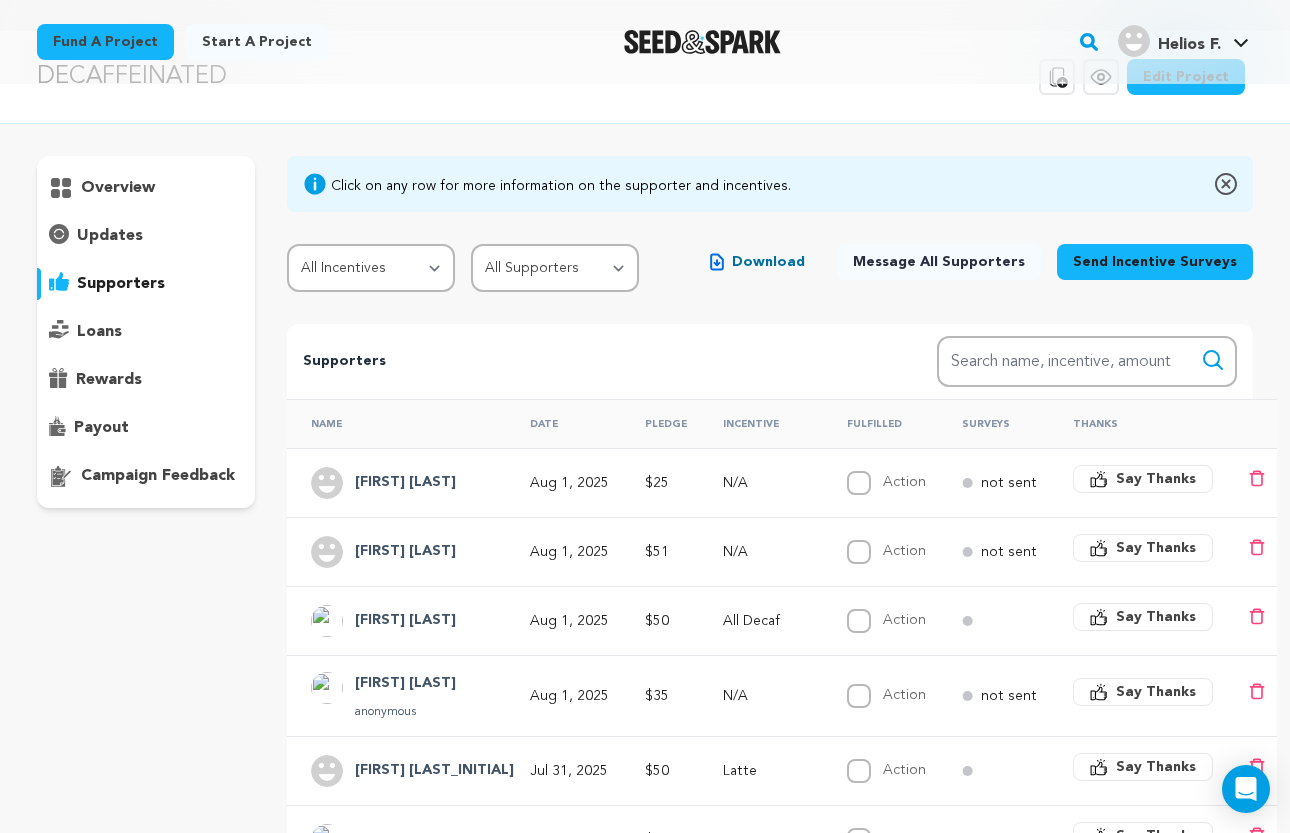scroll, scrollTop: 23, scrollLeft: 0, axis: vertical 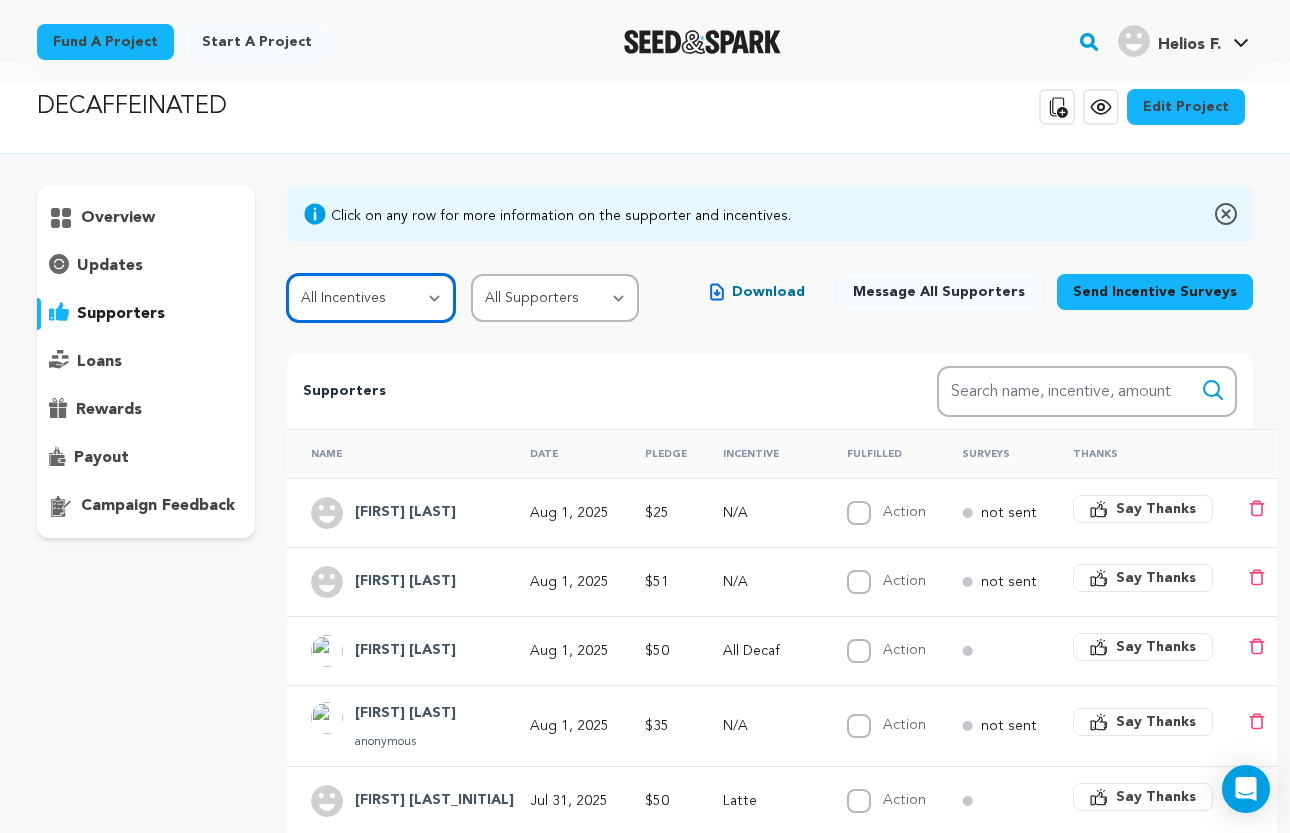 click on "All Incentives
Coffee Beans
All Decaf
Latte
Flat White
Espresso
Cortado
Americano
Black Coffee
The Roasters" at bounding box center (371, 298) 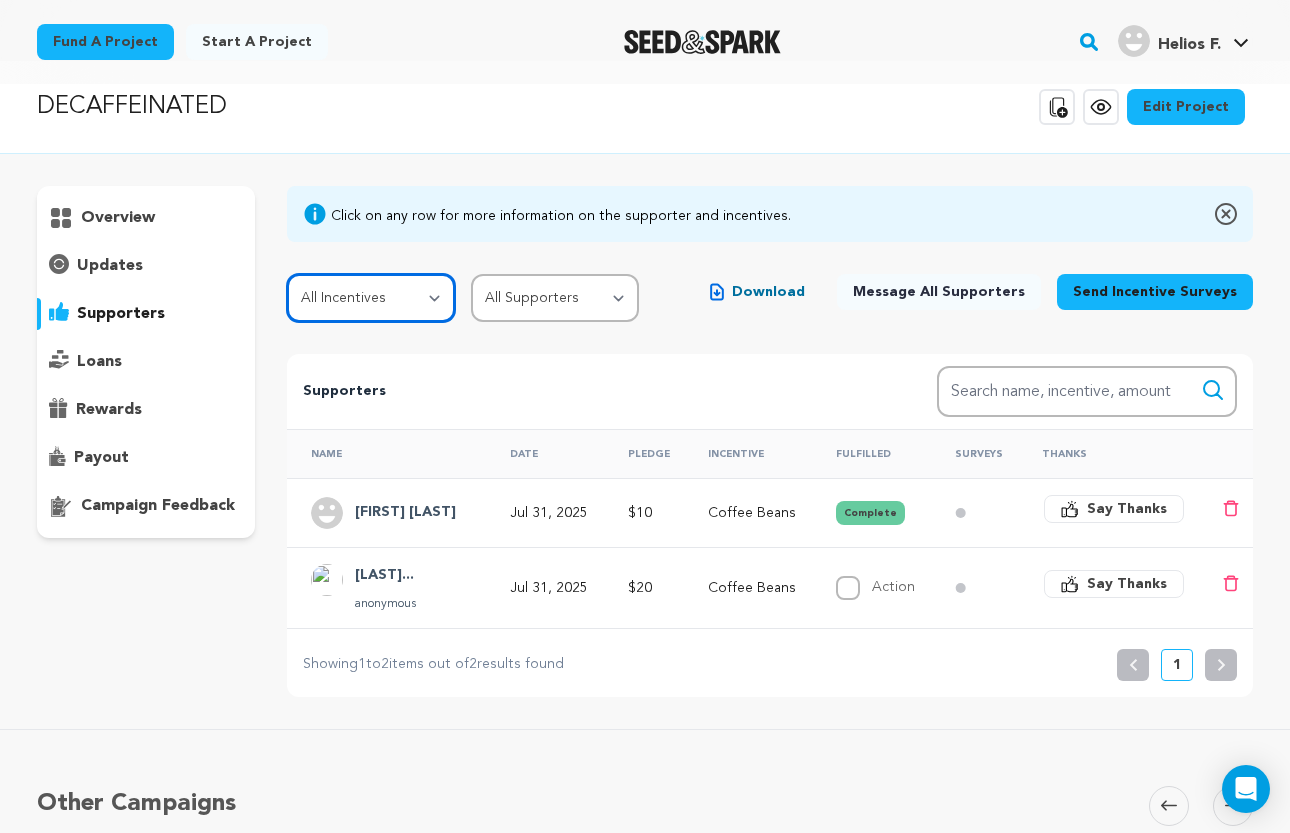 click on "All Incentives
Coffee Beans
All Decaf
Latte
Flat White
Espresso
Cortado
Americano
Black Coffee
The Roasters" at bounding box center [371, 298] 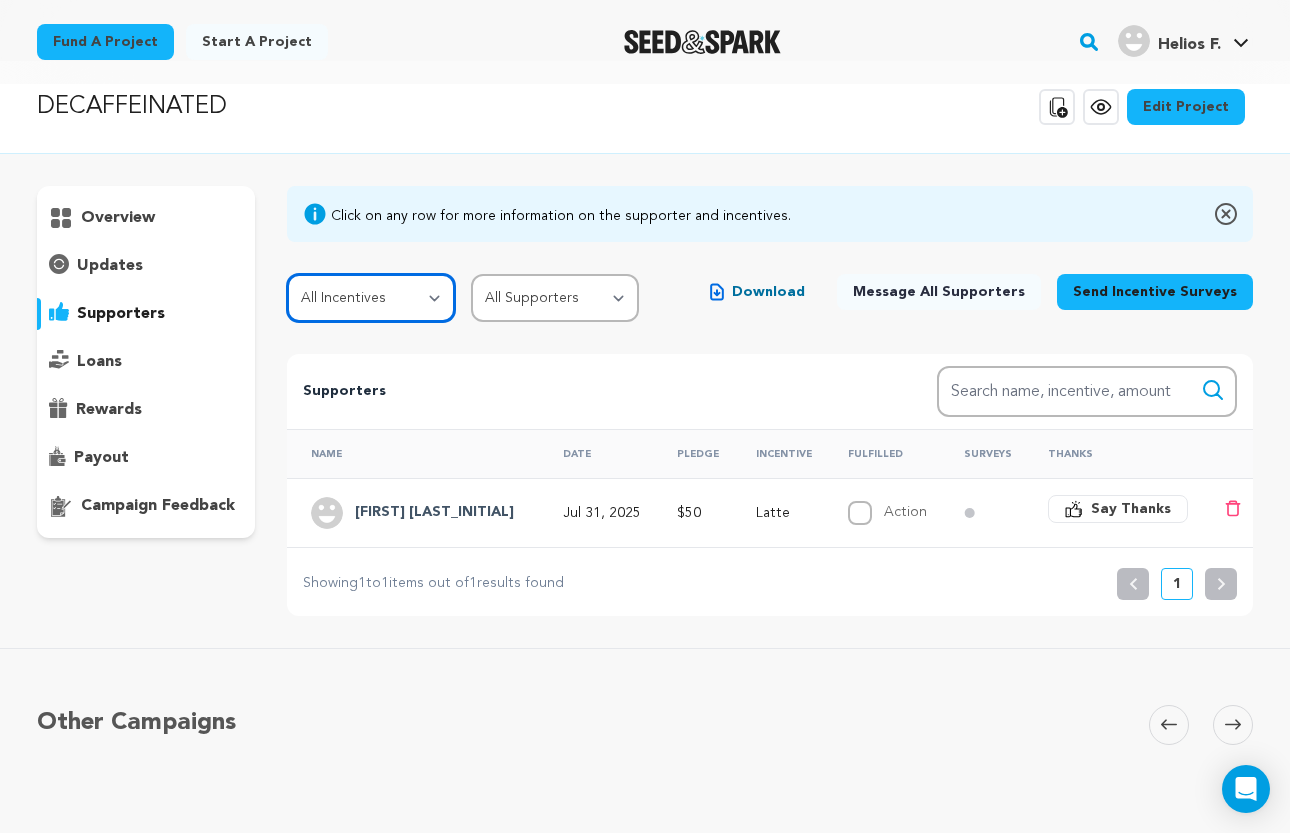 click on "All Incentives
Coffee Beans
All Decaf
Latte
Flat White
Espresso
Cortado
Americano
Black Coffee
The Roasters" at bounding box center (371, 298) 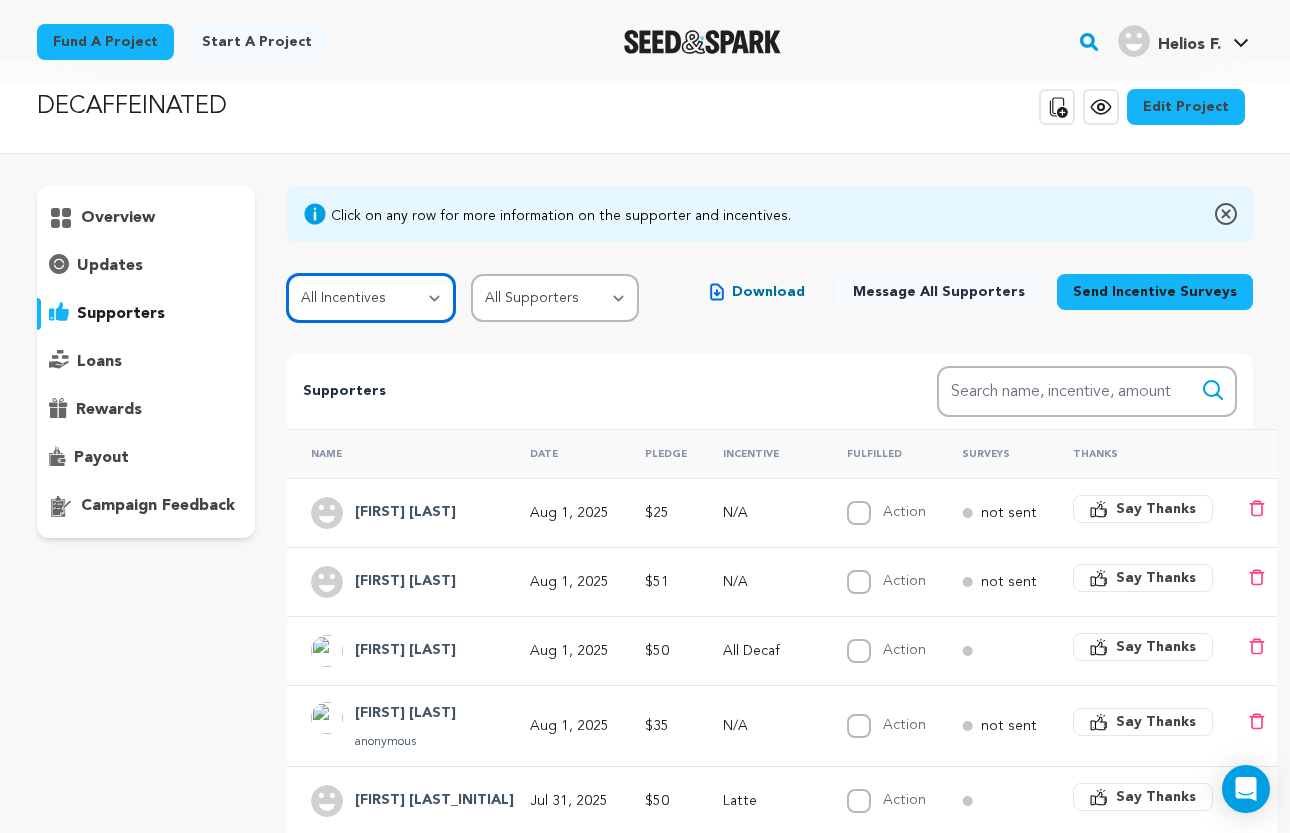 click on "All Incentives
Coffee Beans
All Decaf
Latte
Flat White
Espresso
Cortado
Americano
Black Coffee
The Roasters" at bounding box center [371, 298] 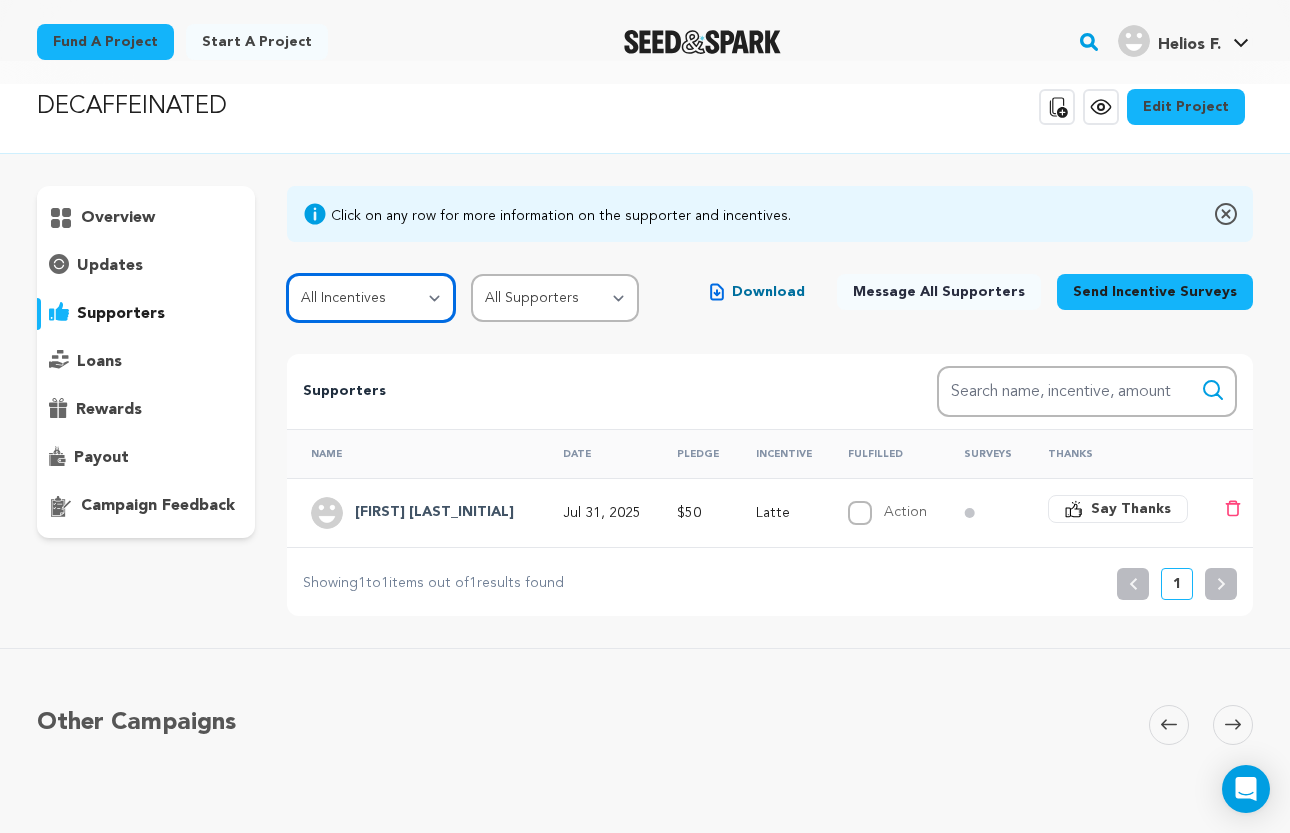 click on "All Incentives
Coffee Beans
All Decaf
Latte
Flat White
Espresso
Cortado
Americano
Black Coffee
The Roasters" at bounding box center (371, 298) 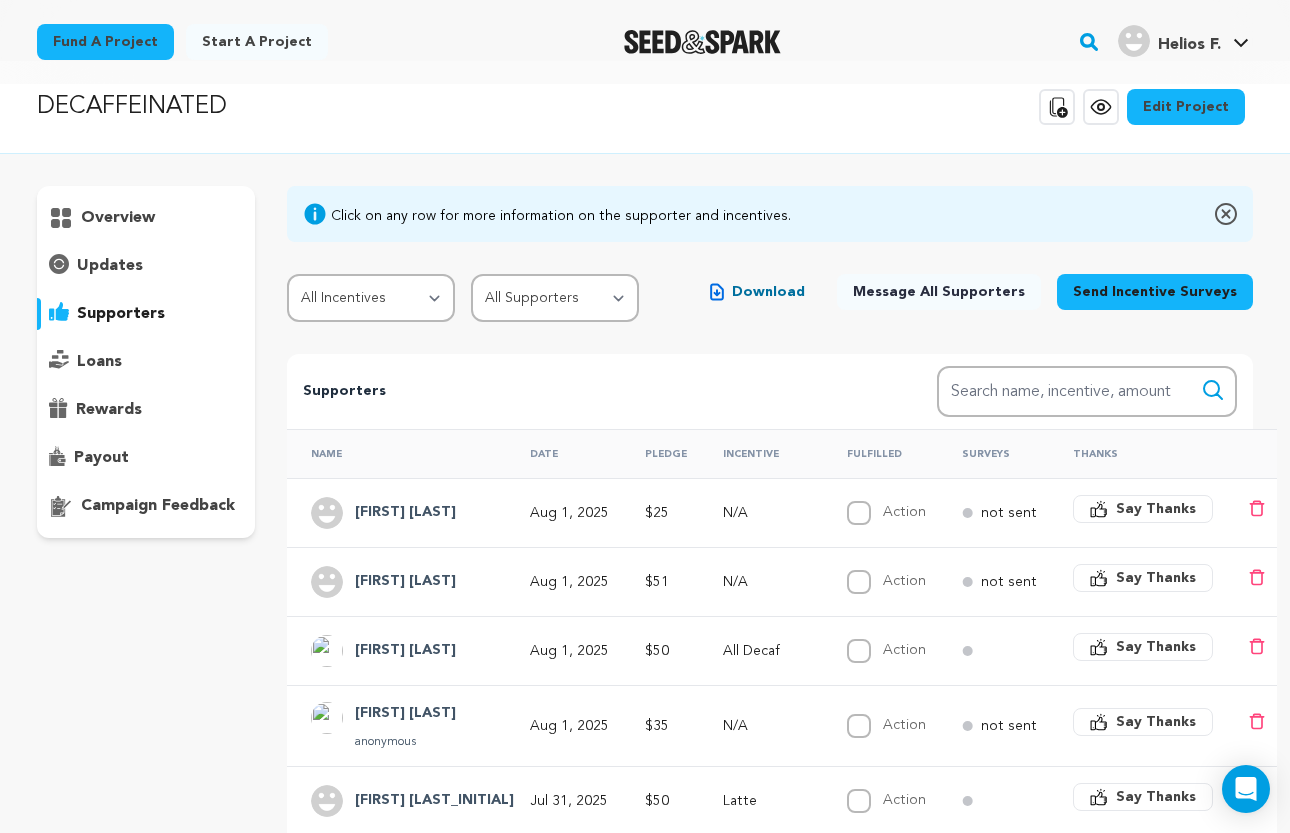 click on "rewards" at bounding box center (146, 410) 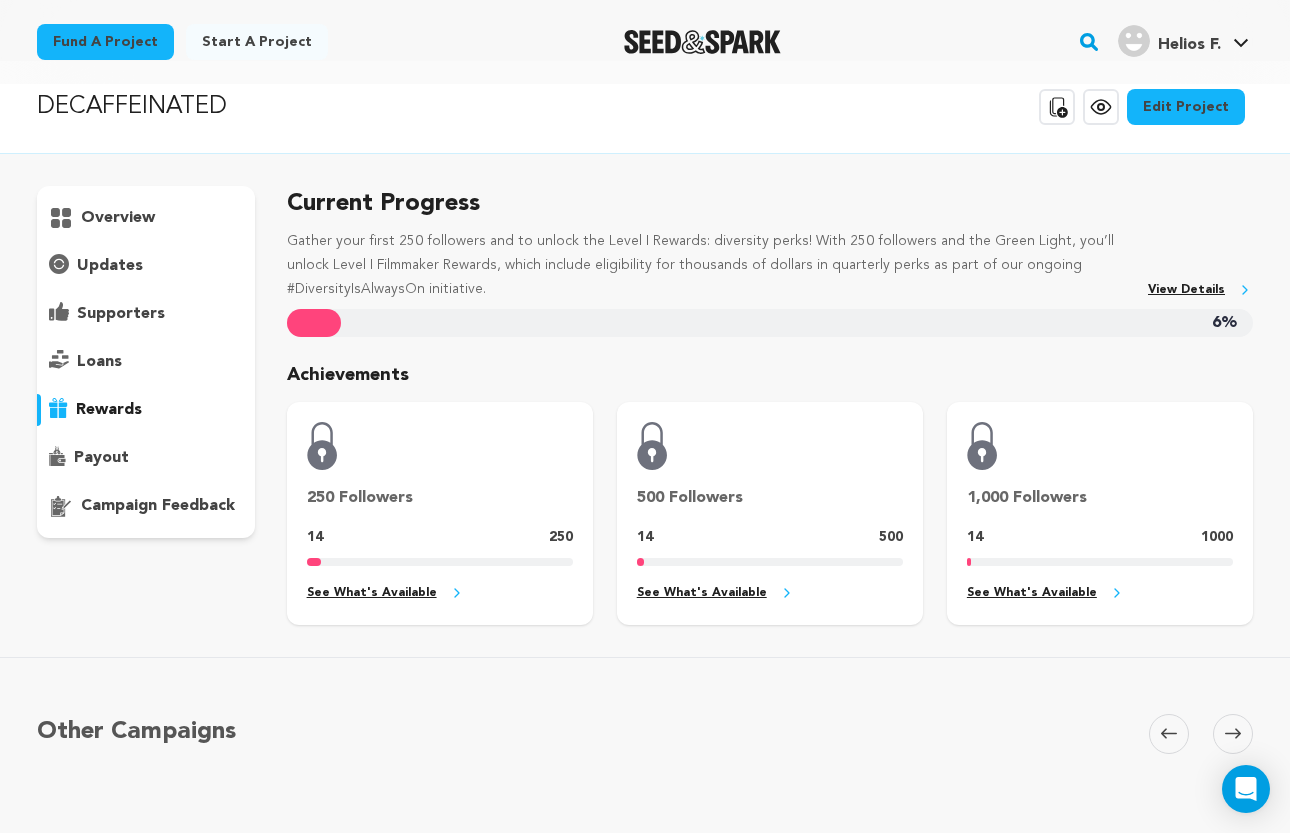click on "overview" at bounding box center (146, 362) 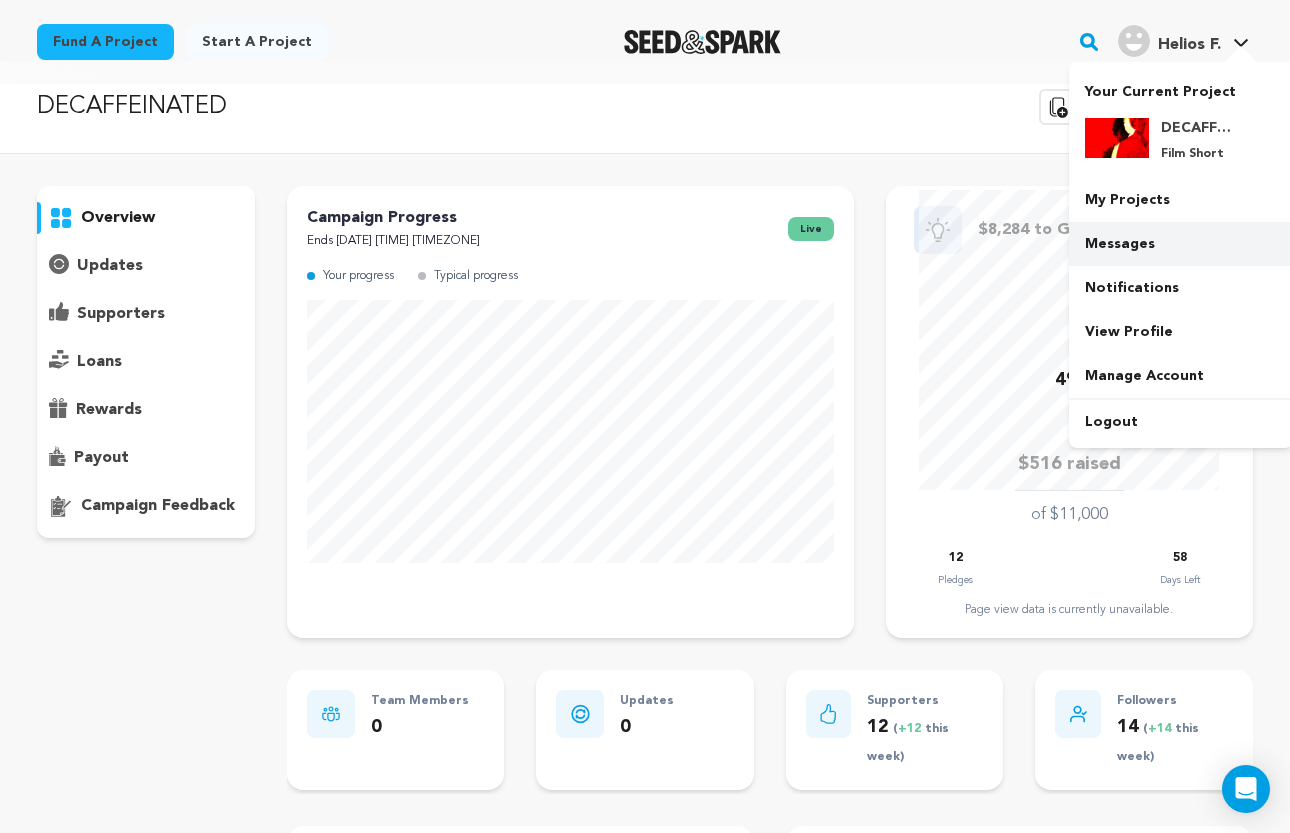 click on "Messages" at bounding box center [1181, 244] 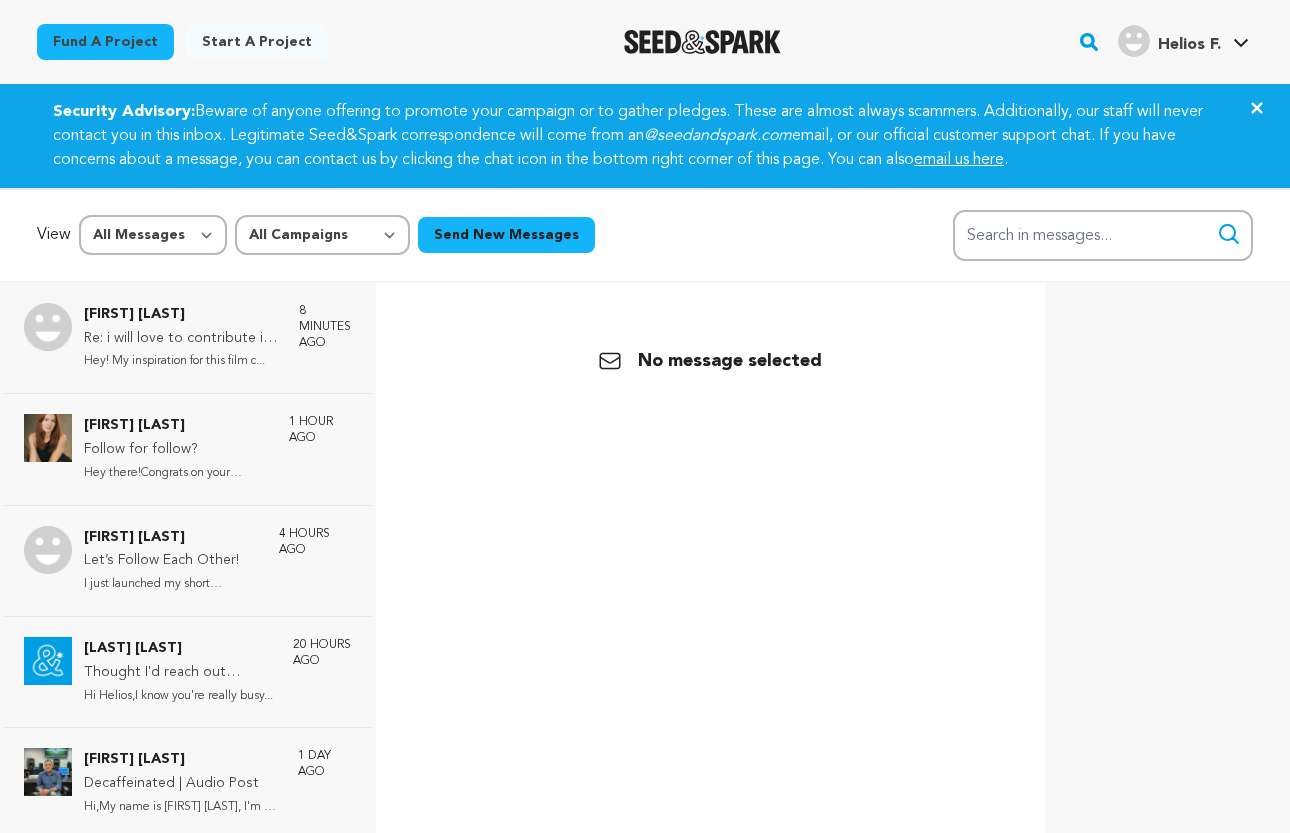 scroll, scrollTop: 0, scrollLeft: 0, axis: both 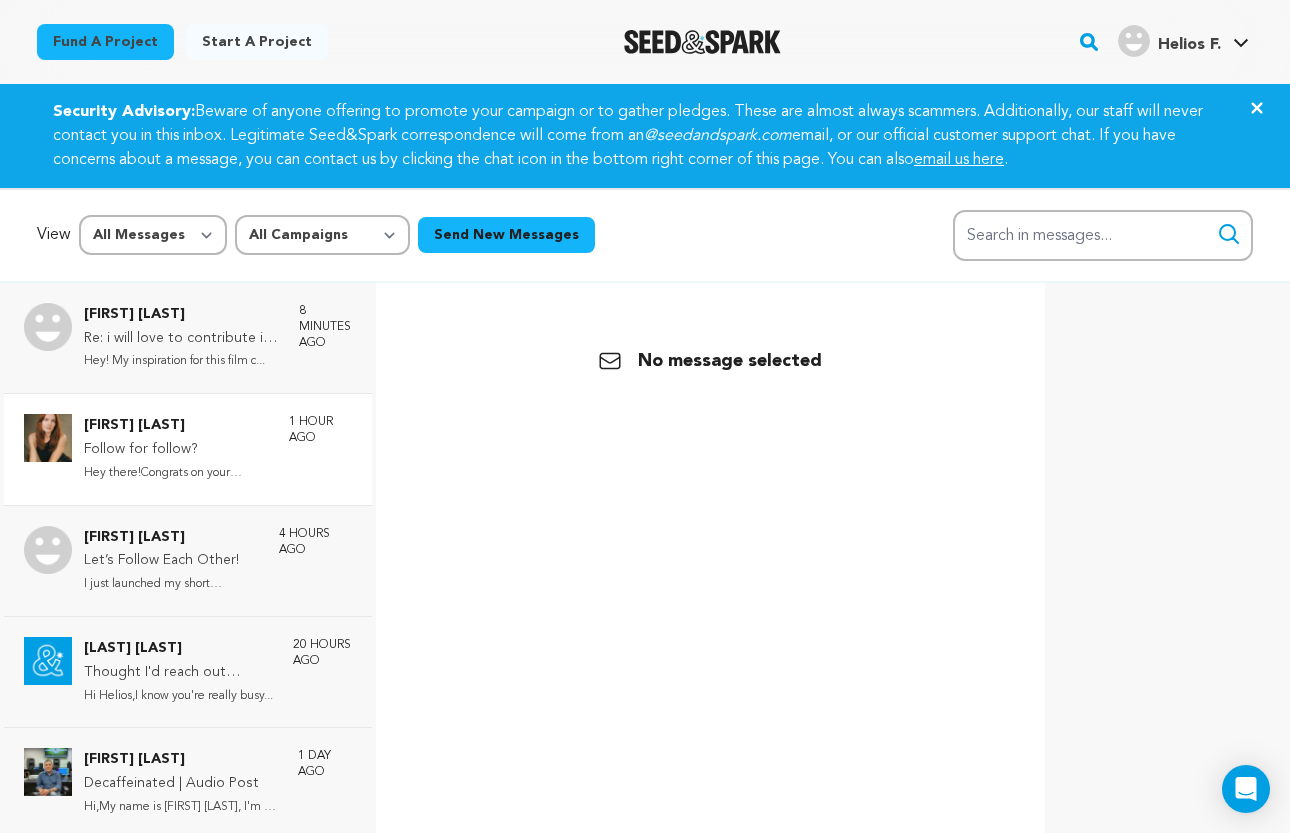 click on "[FIRST] [LAST]" at bounding box center (176, 426) 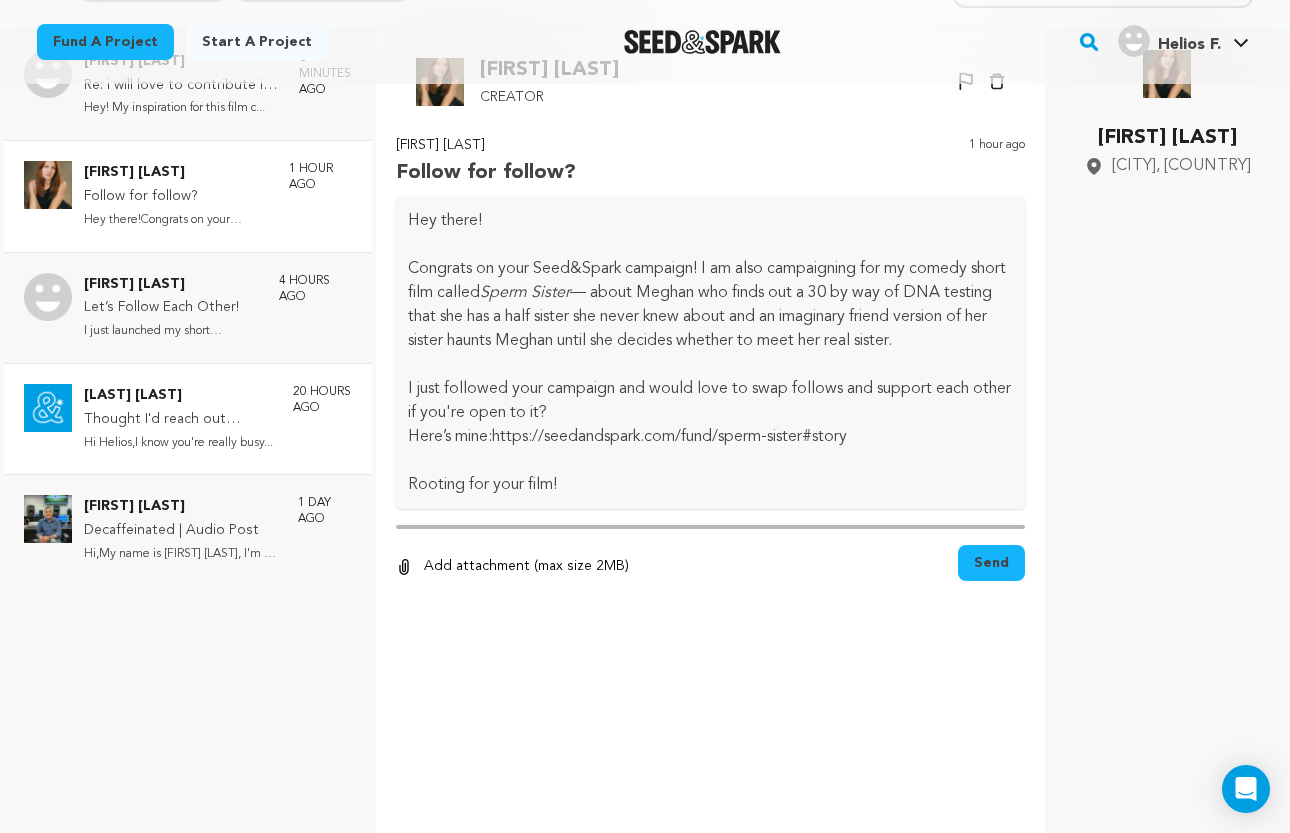 scroll, scrollTop: 299, scrollLeft: 0, axis: vertical 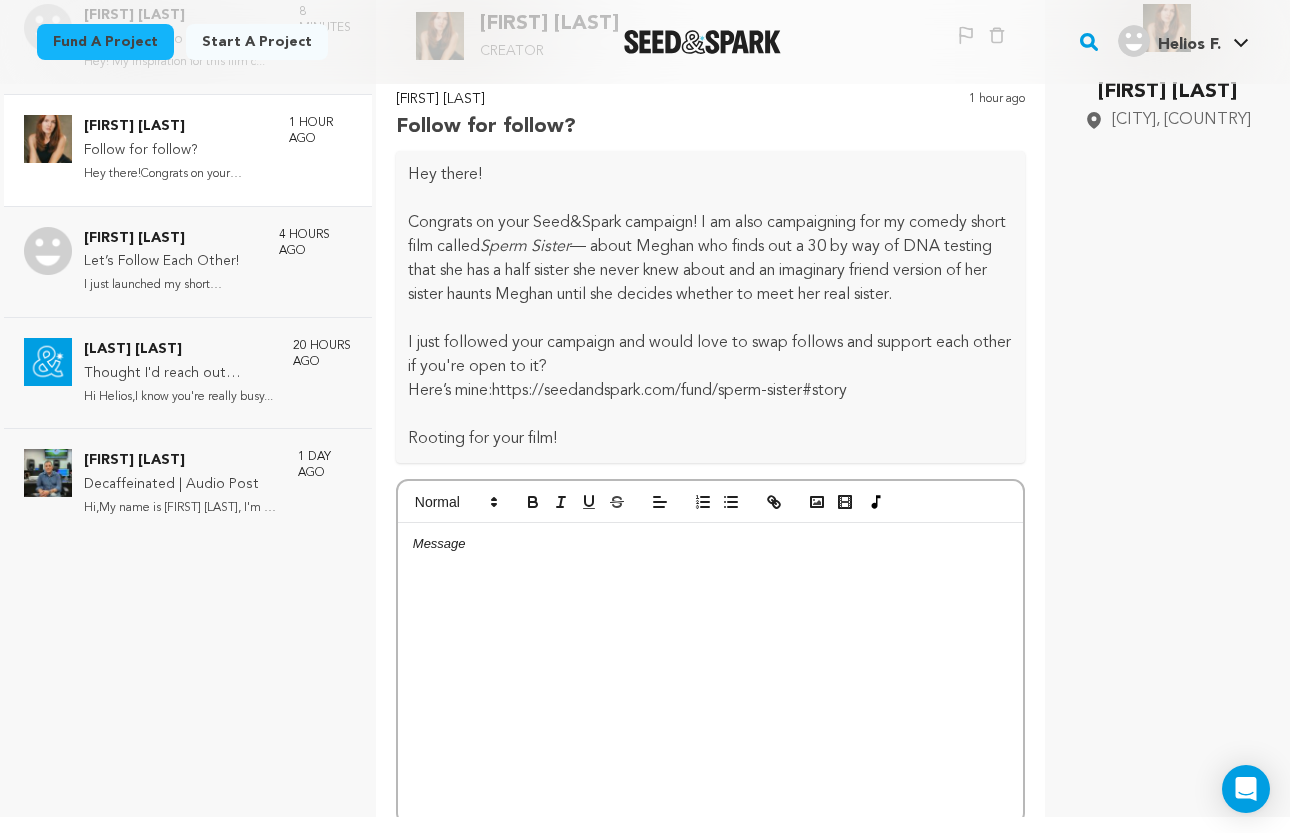 click at bounding box center (710, 673) 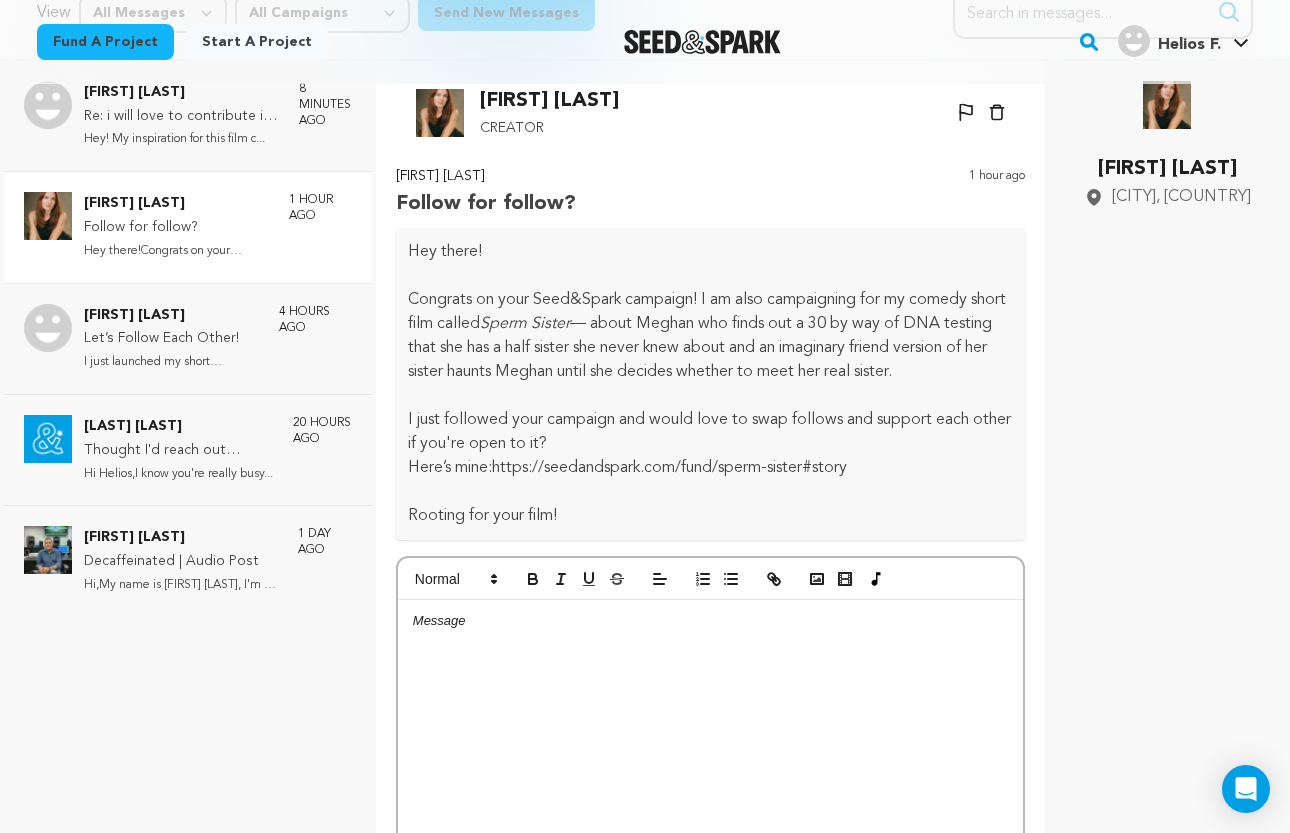 scroll, scrollTop: 207, scrollLeft: 1, axis: both 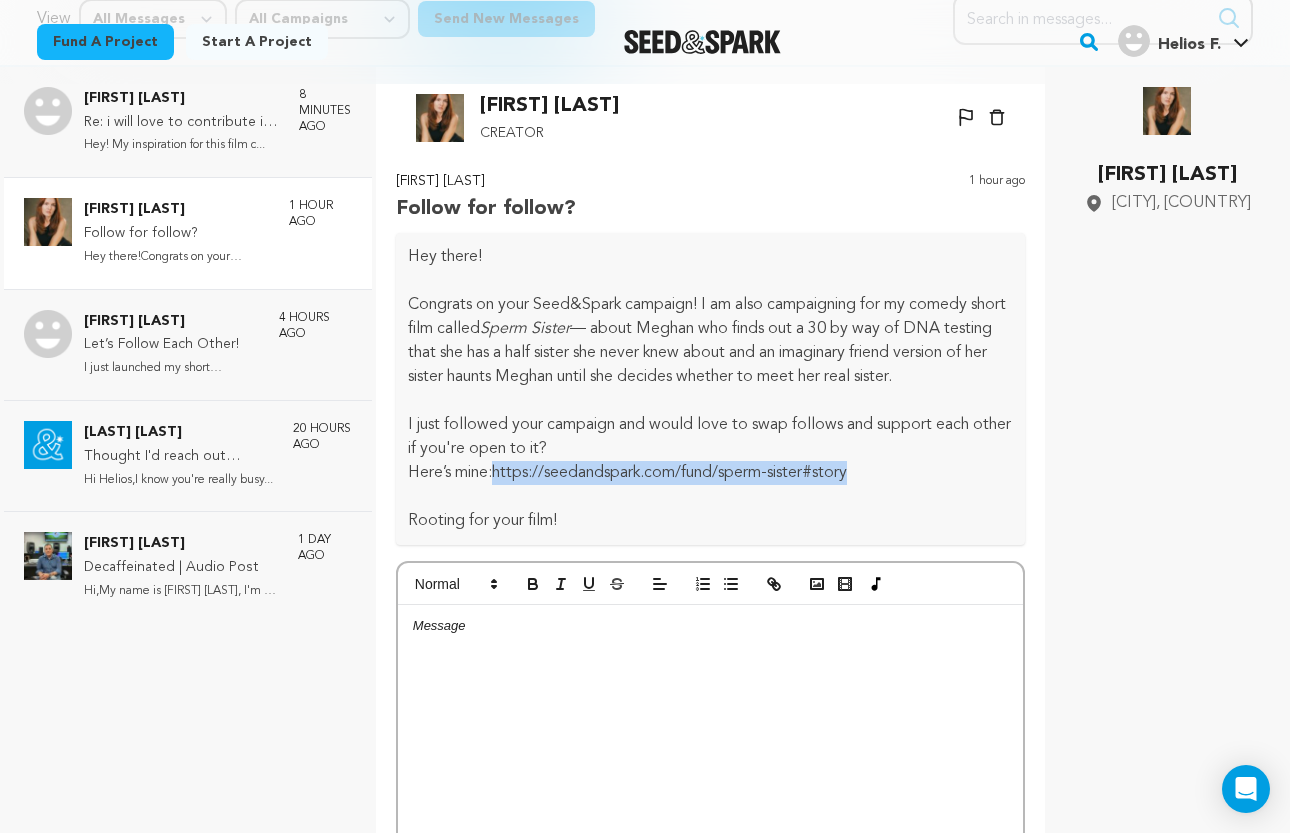 drag, startPoint x: 875, startPoint y: 469, endPoint x: 492, endPoint y: 478, distance: 383.10574 